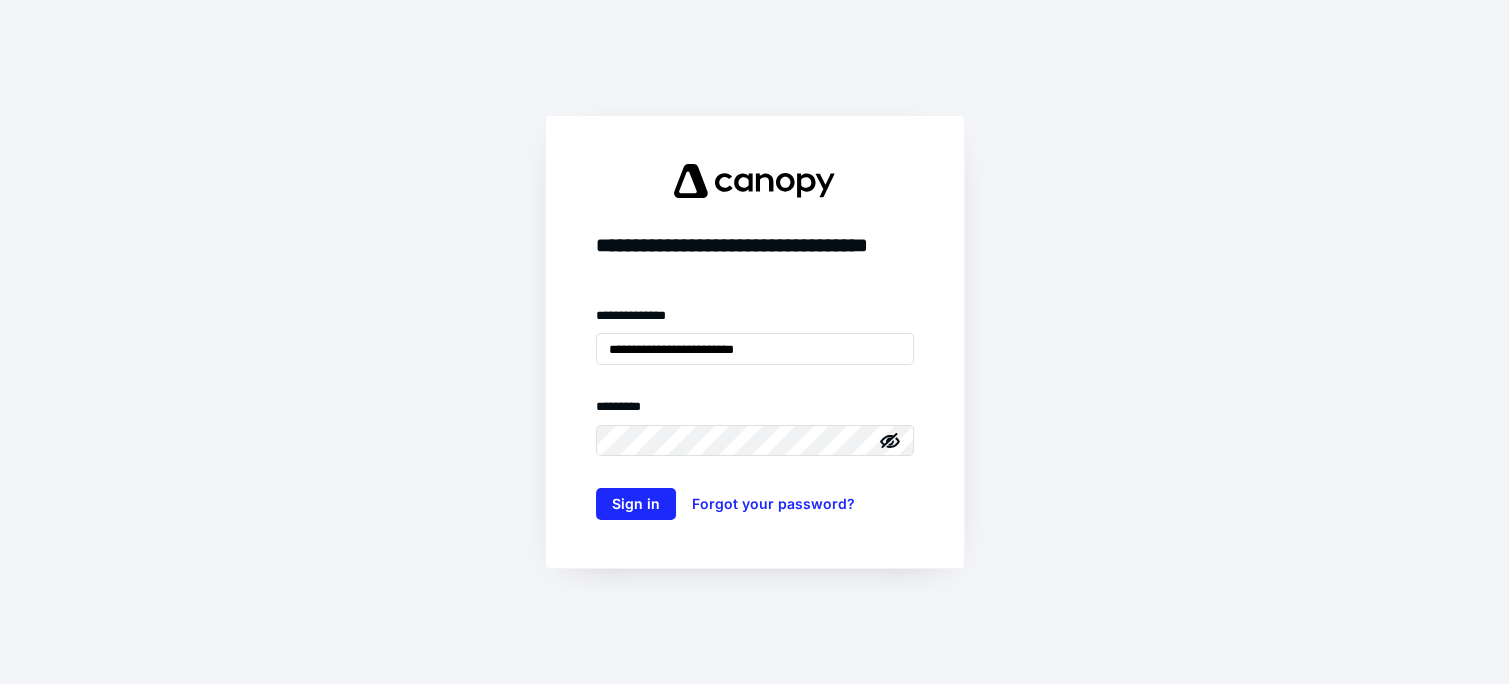 scroll, scrollTop: 0, scrollLeft: 0, axis: both 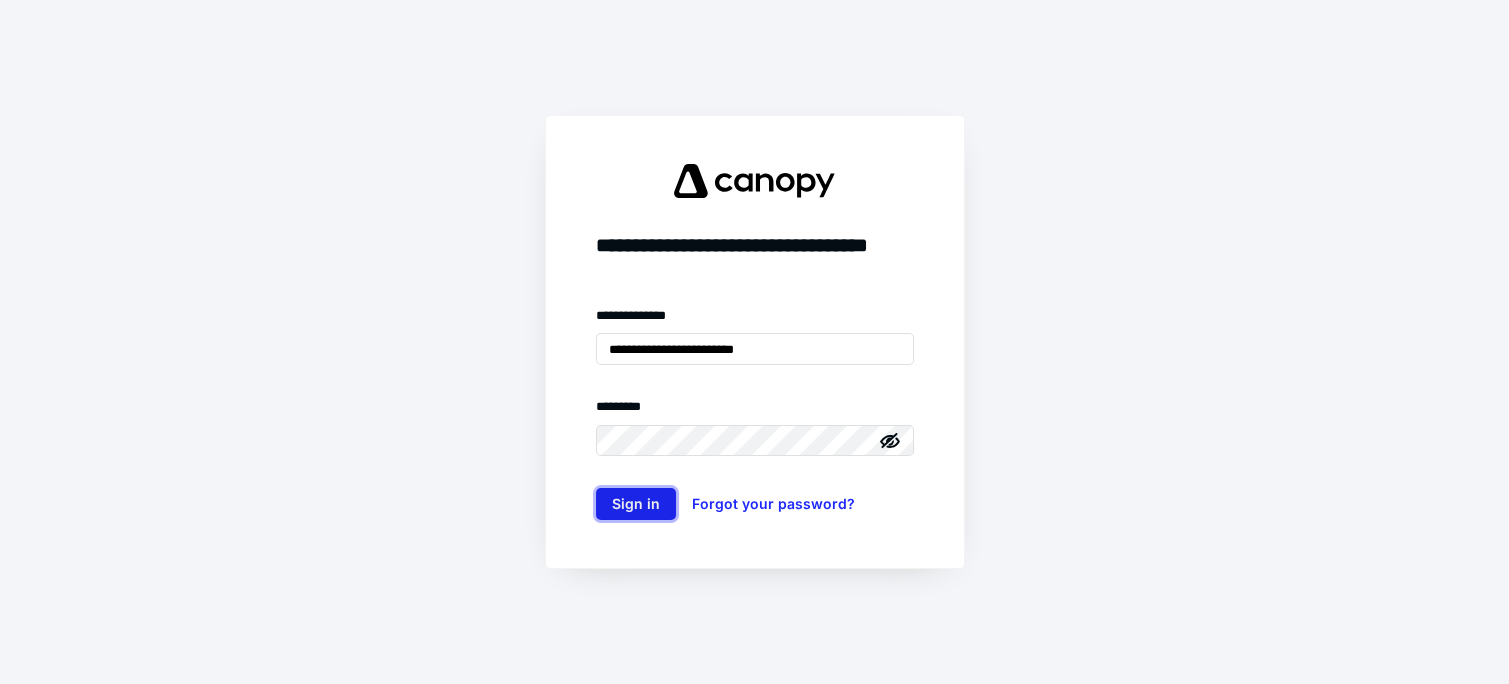 click on "Sign in" at bounding box center (636, 504) 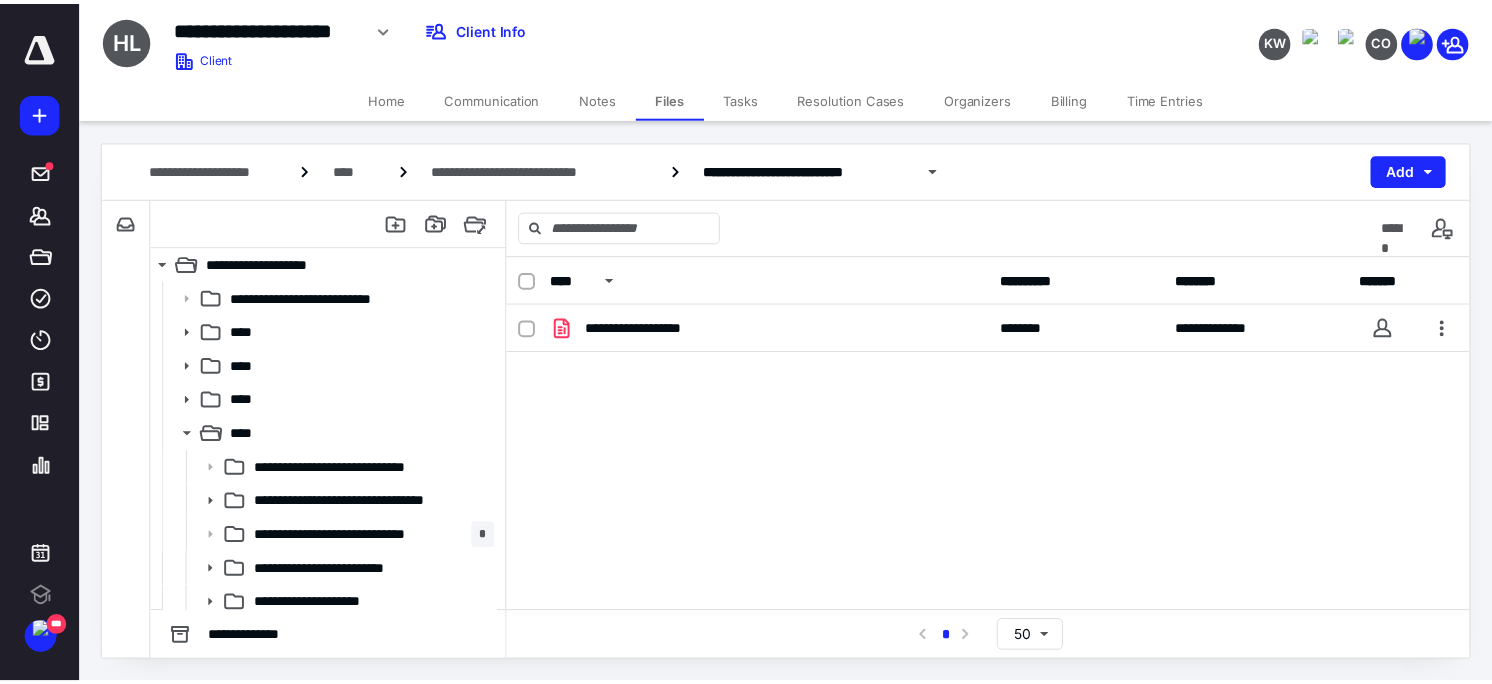 scroll, scrollTop: 0, scrollLeft: 0, axis: both 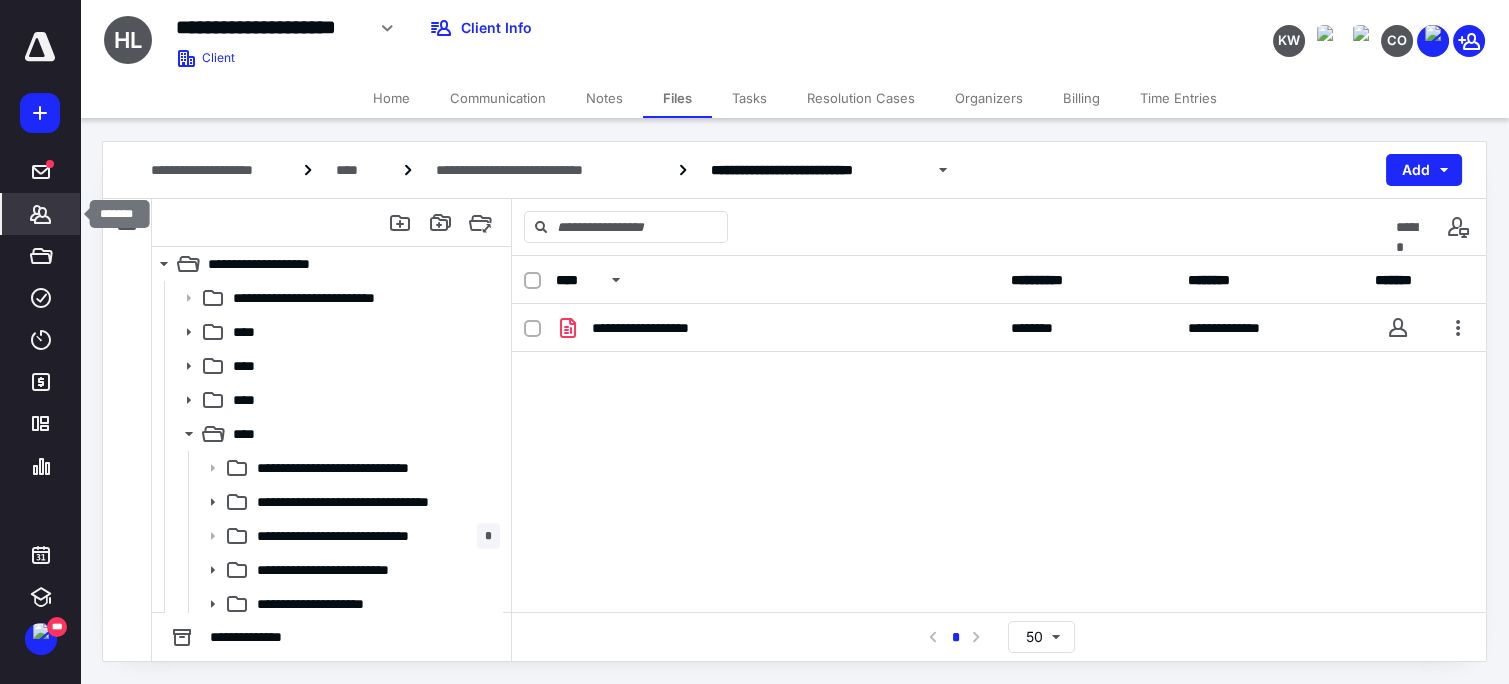 click 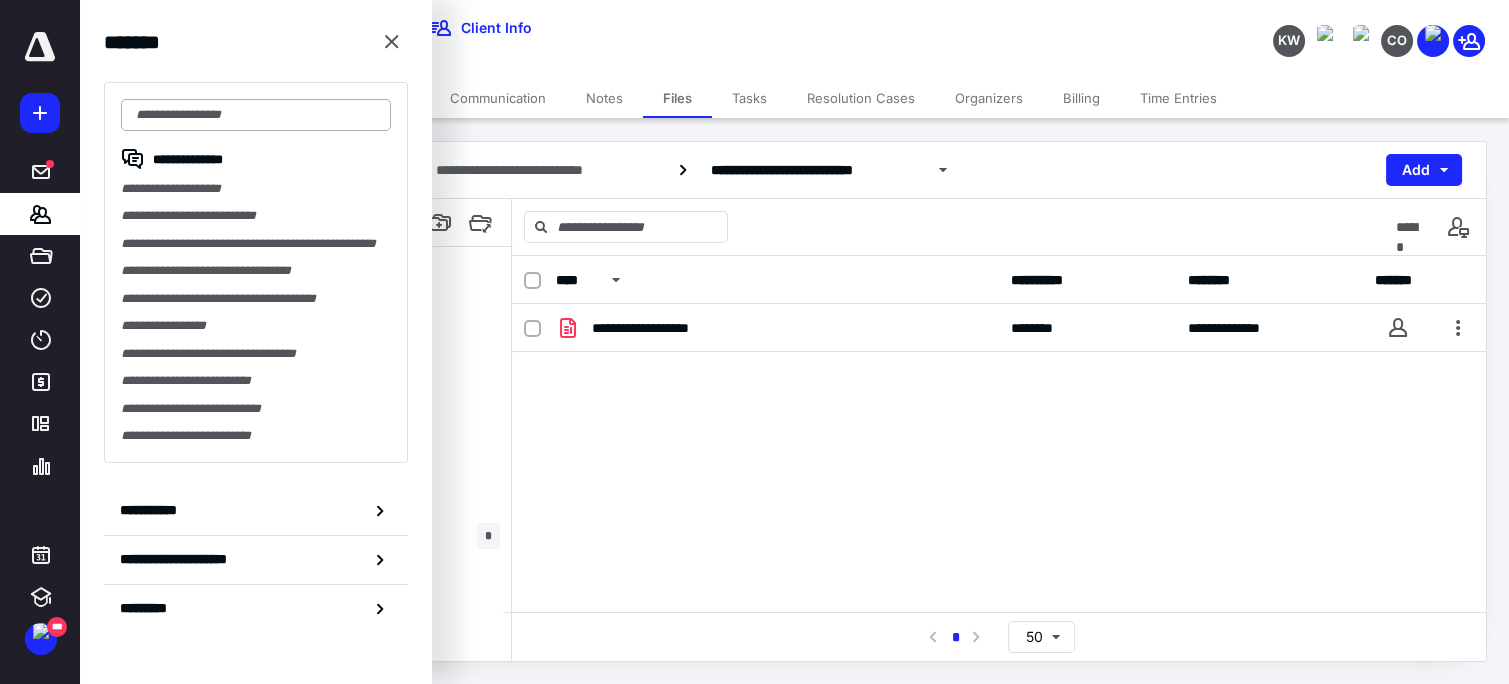 click at bounding box center (256, 115) 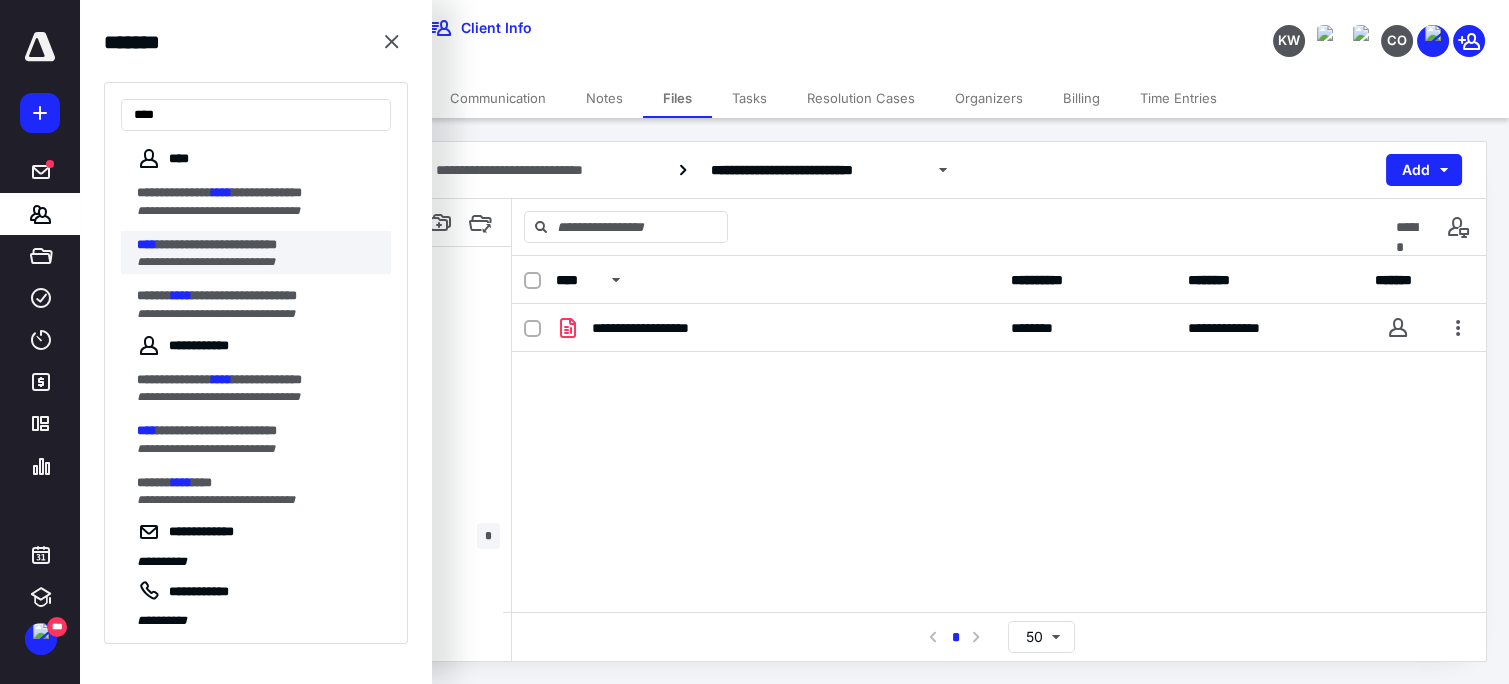 type on "****" 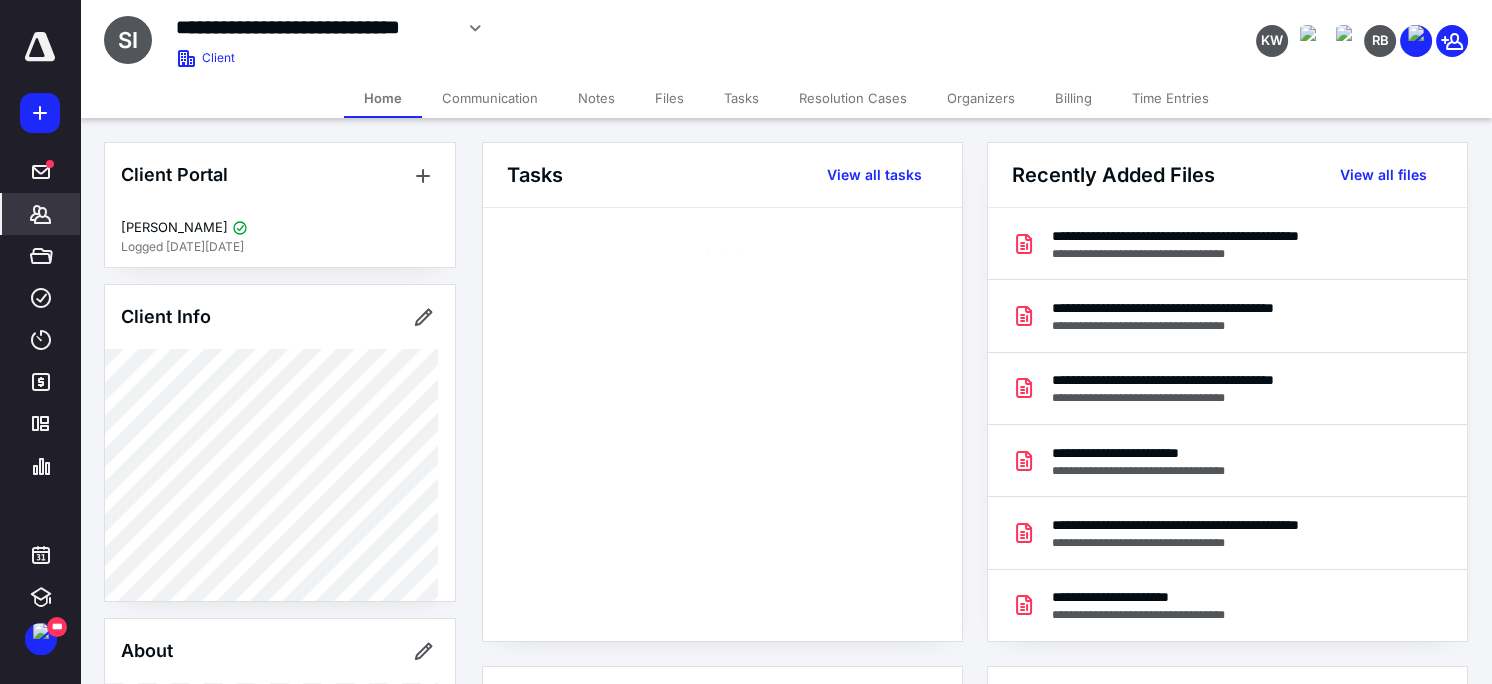 click on "Tasks" at bounding box center [741, 98] 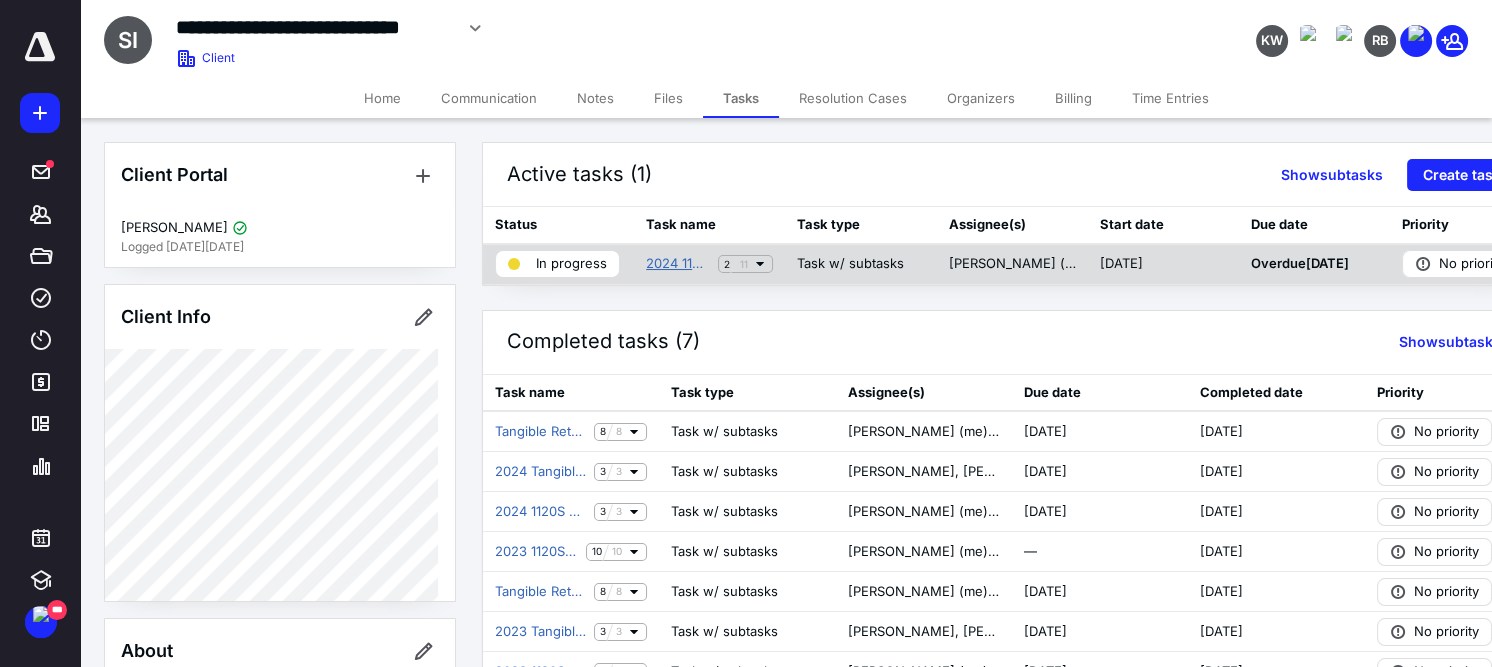 click on "2024 1120S Tax Return" at bounding box center [678, 264] 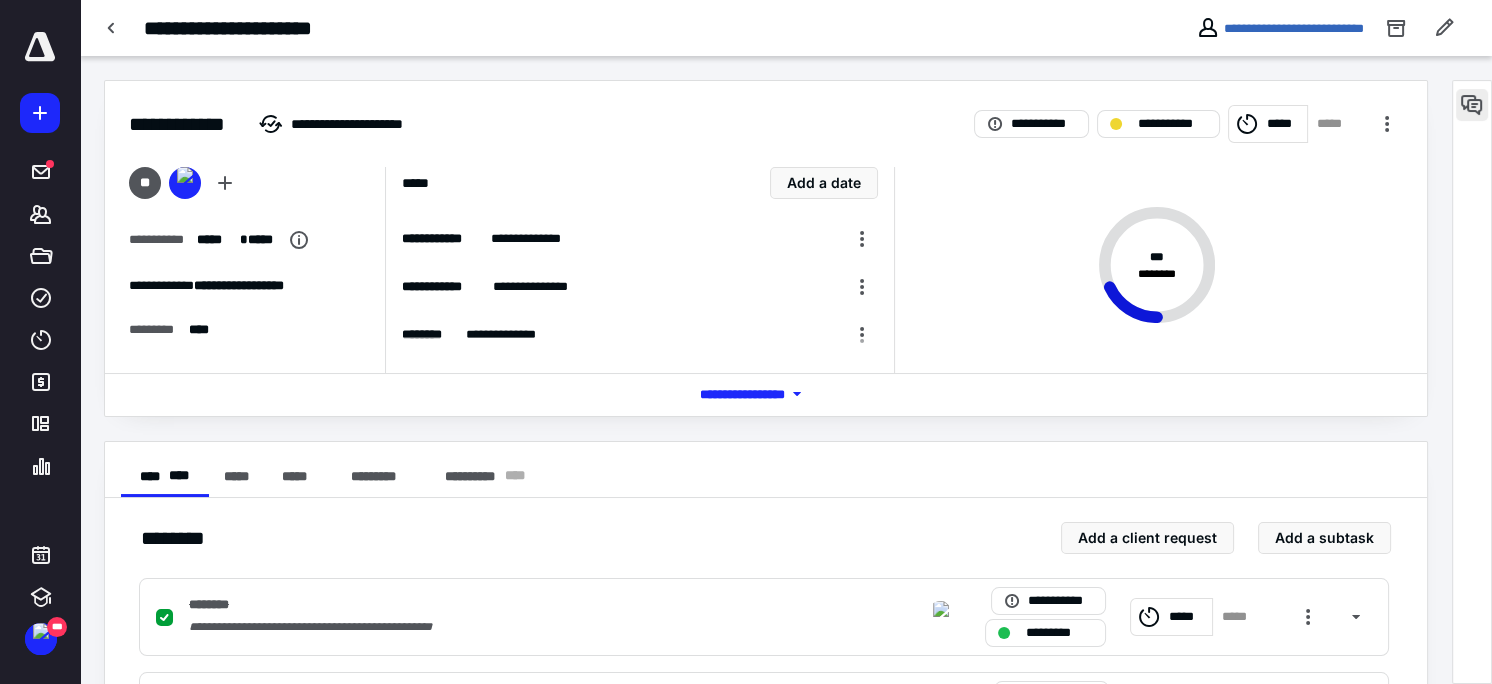 click at bounding box center (1472, 105) 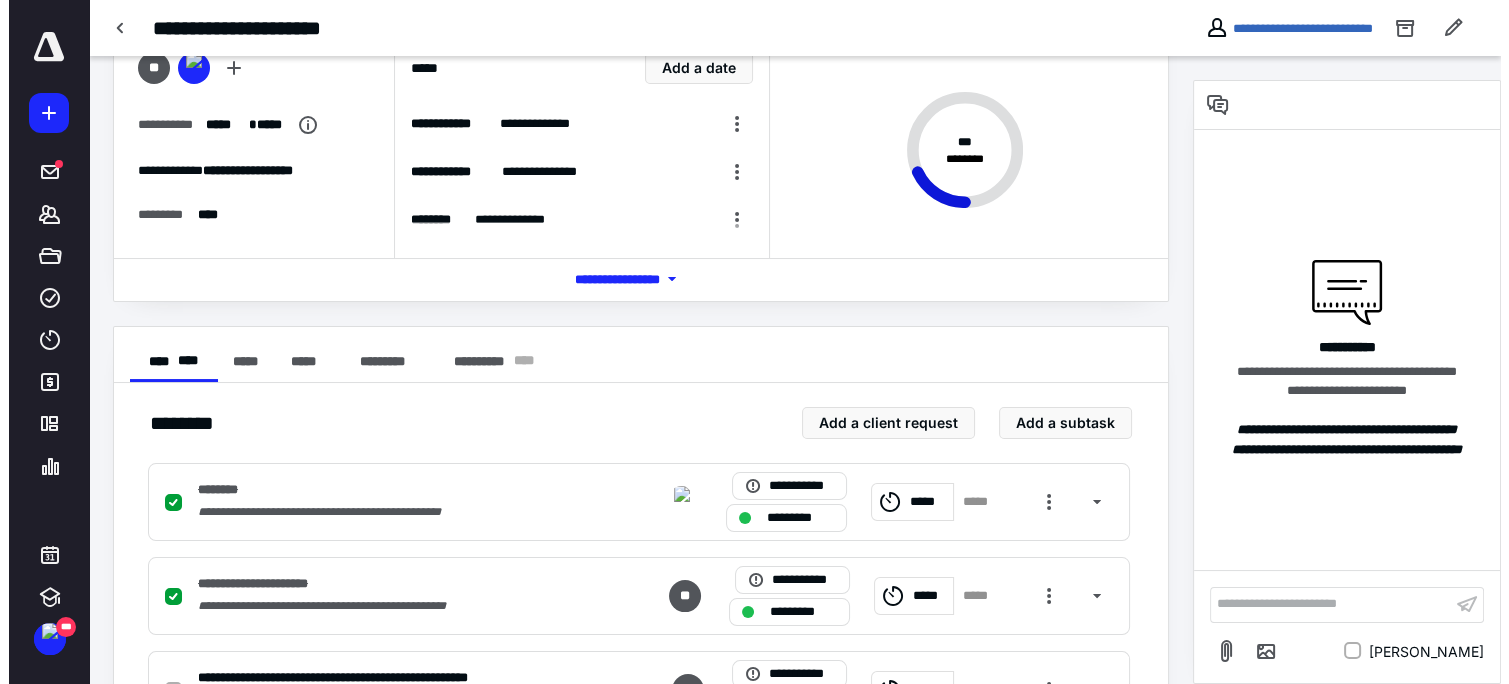 scroll, scrollTop: 0, scrollLeft: 0, axis: both 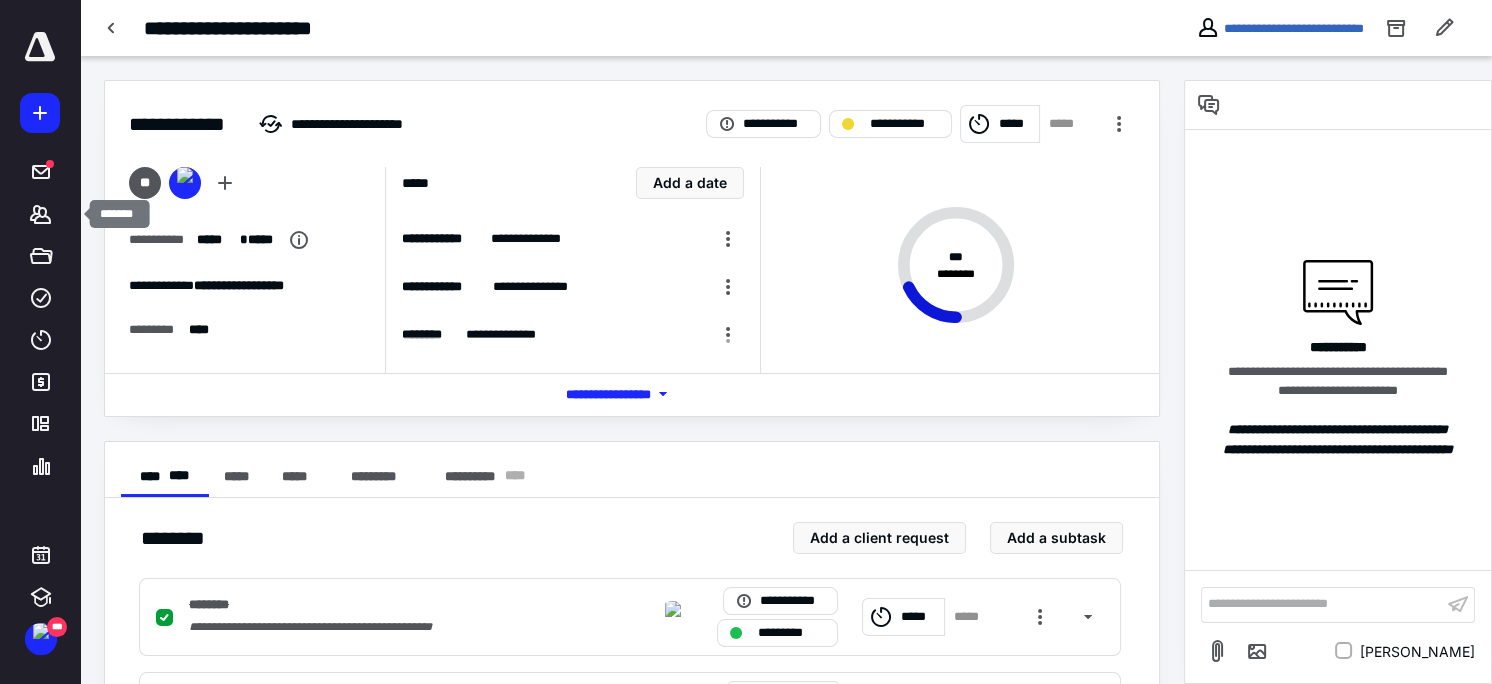 drag, startPoint x: 34, startPoint y: 210, endPoint x: 88, endPoint y: 211, distance: 54.00926 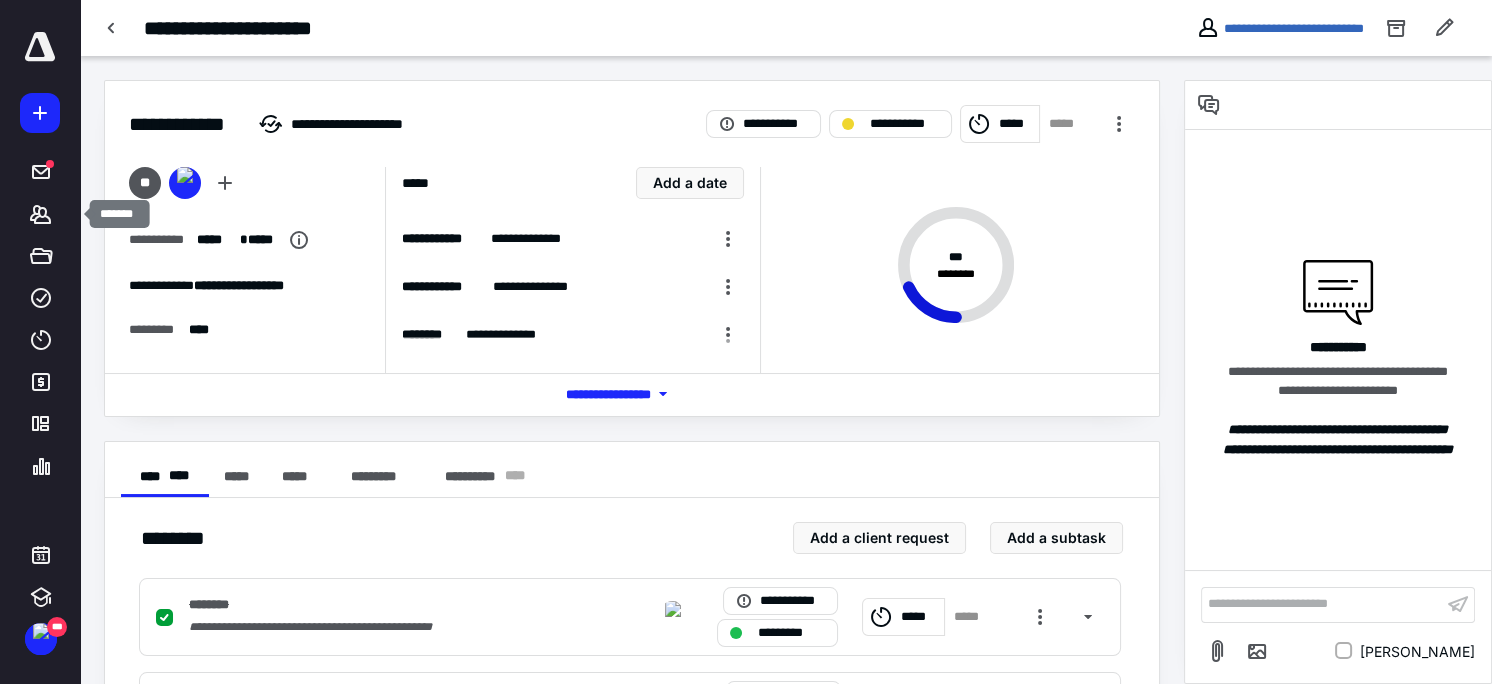 click 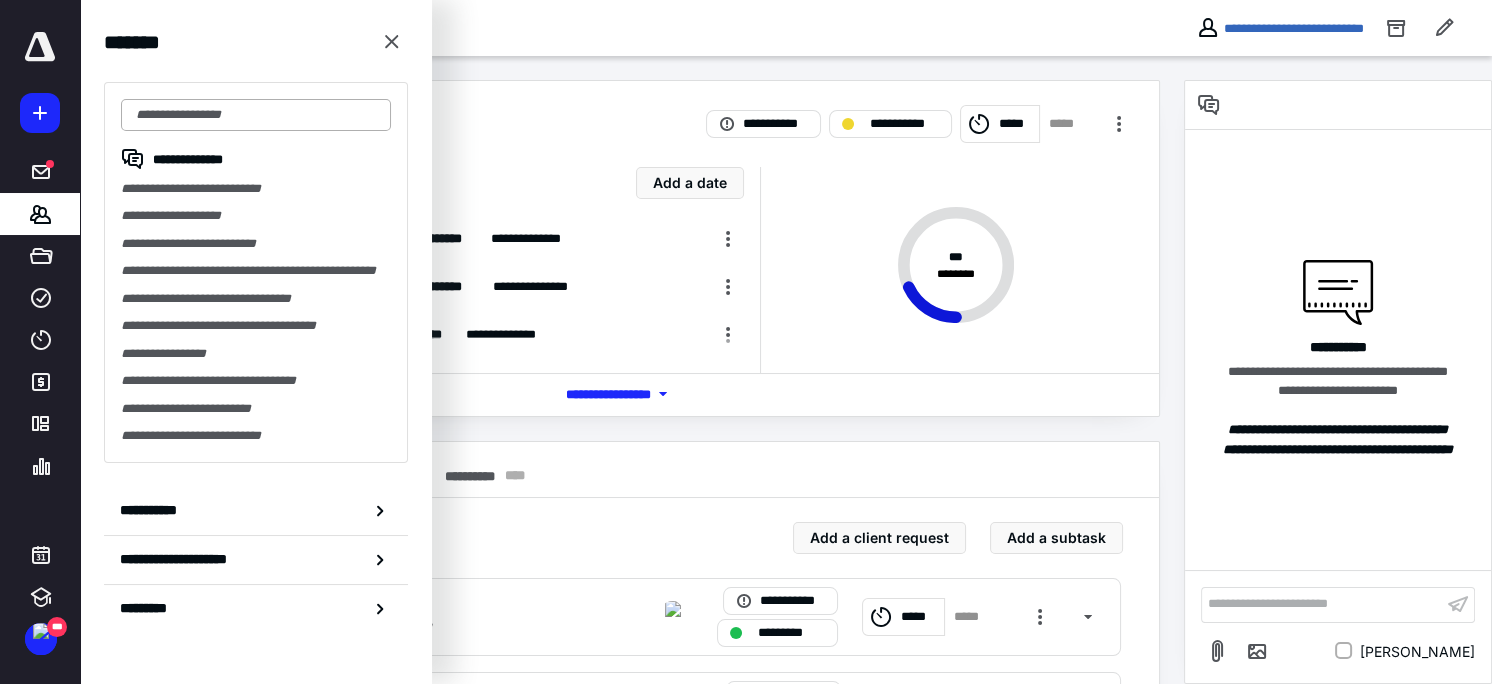 click at bounding box center (256, 115) 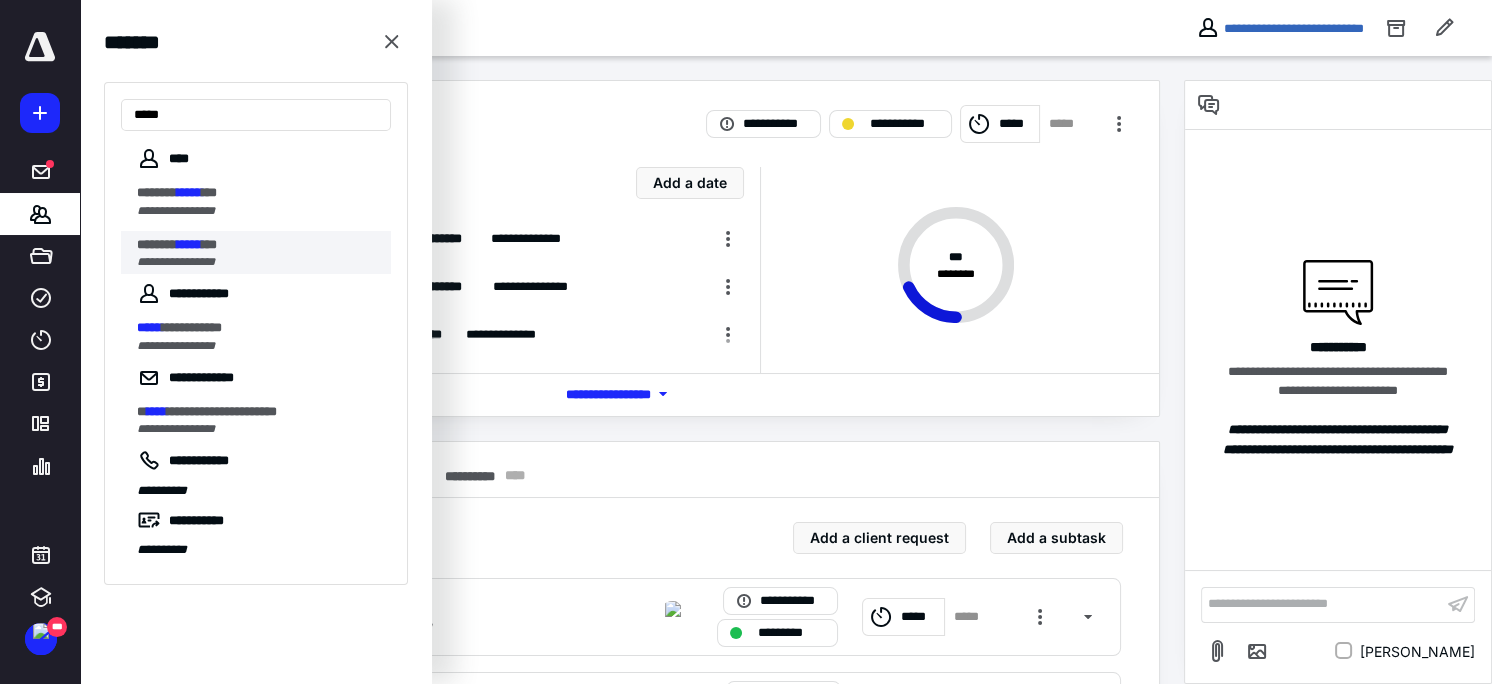 type on "*****" 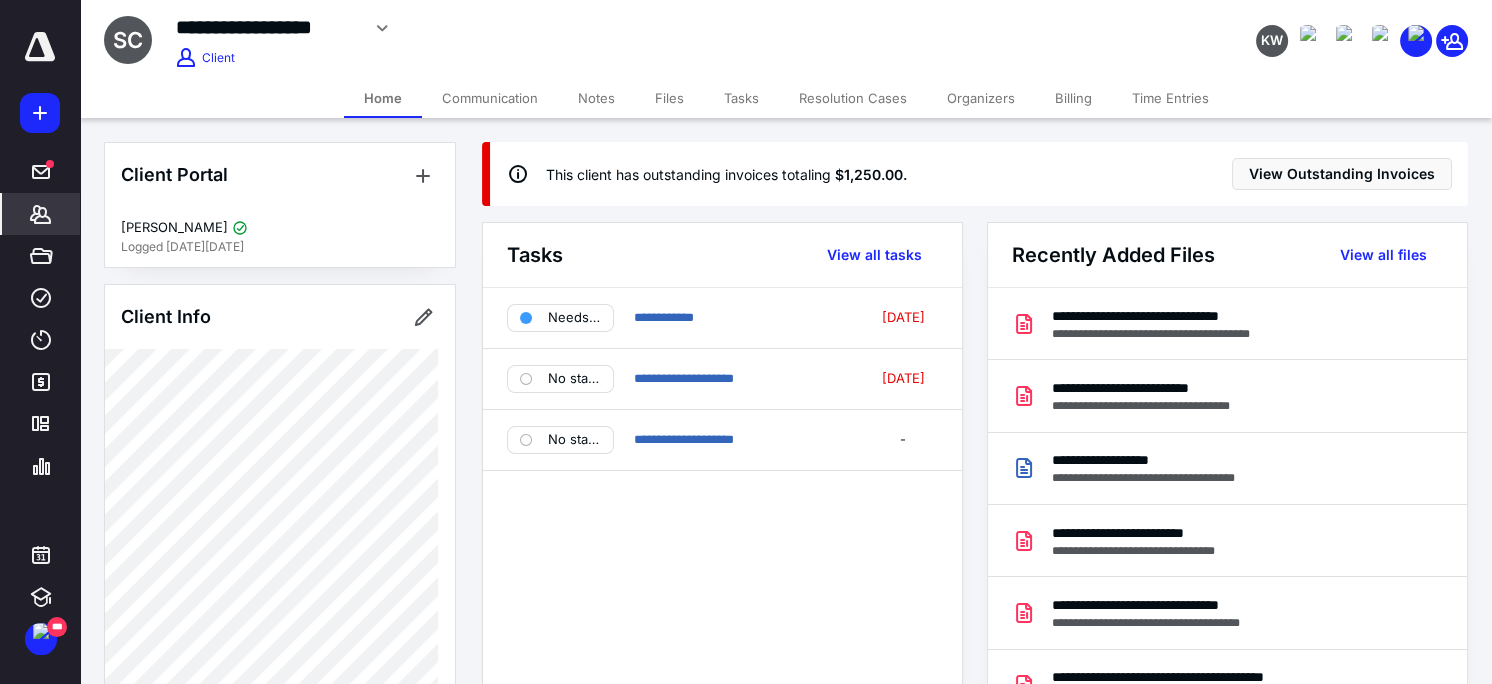 click on "Files" at bounding box center [669, 98] 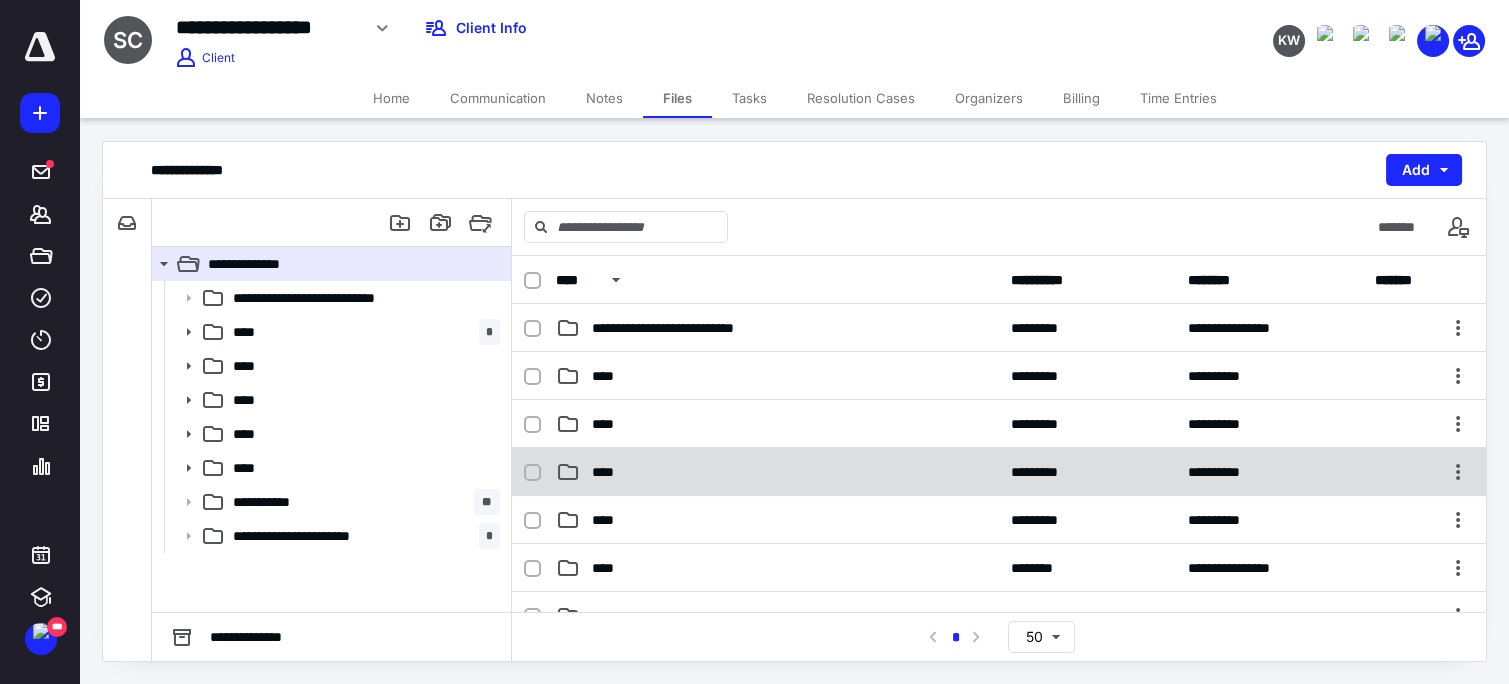 click 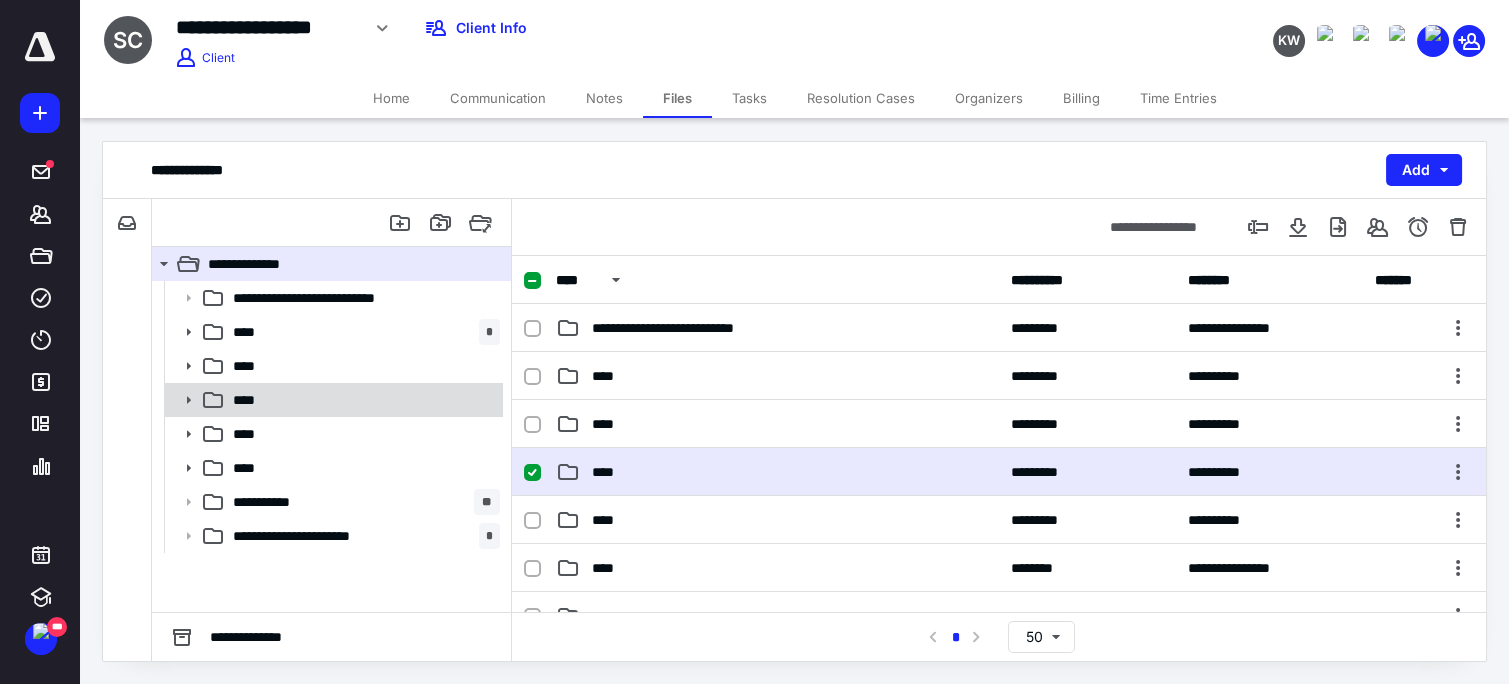 checkbox on "false" 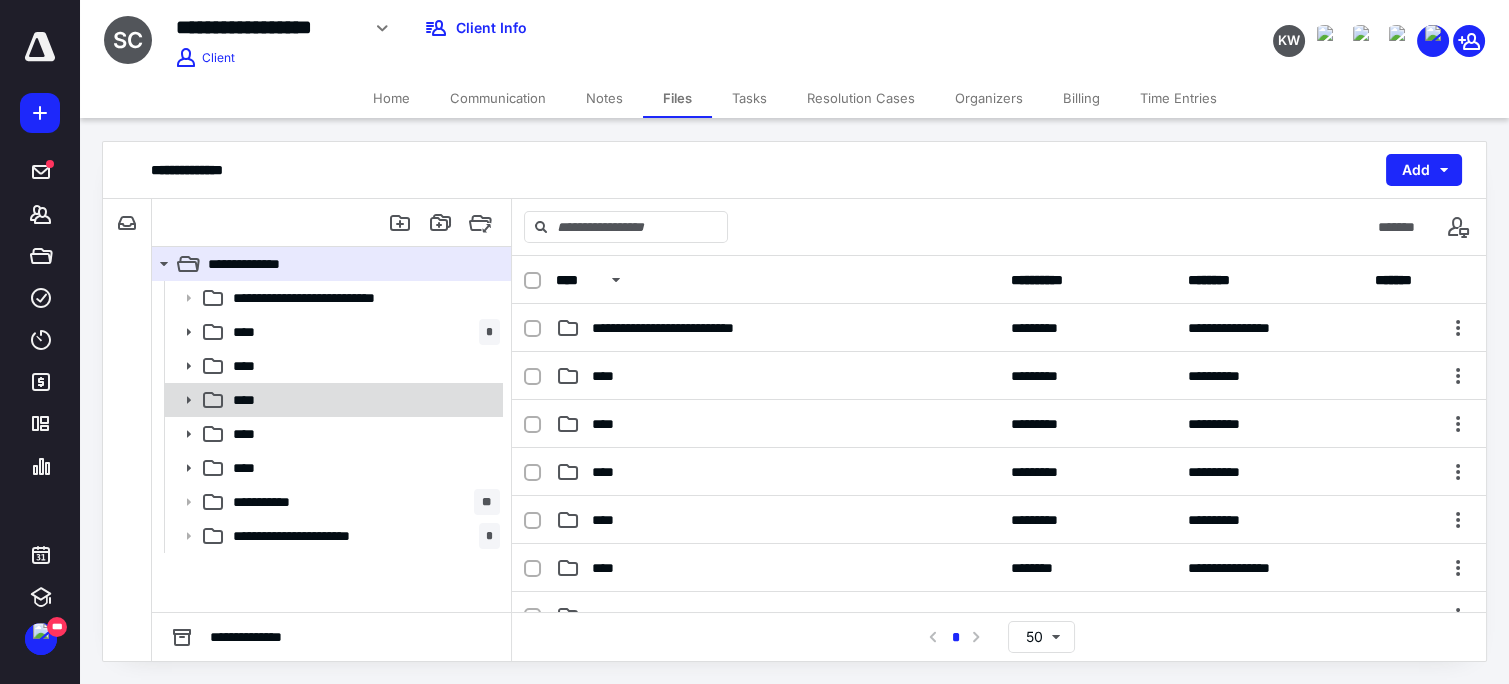 click 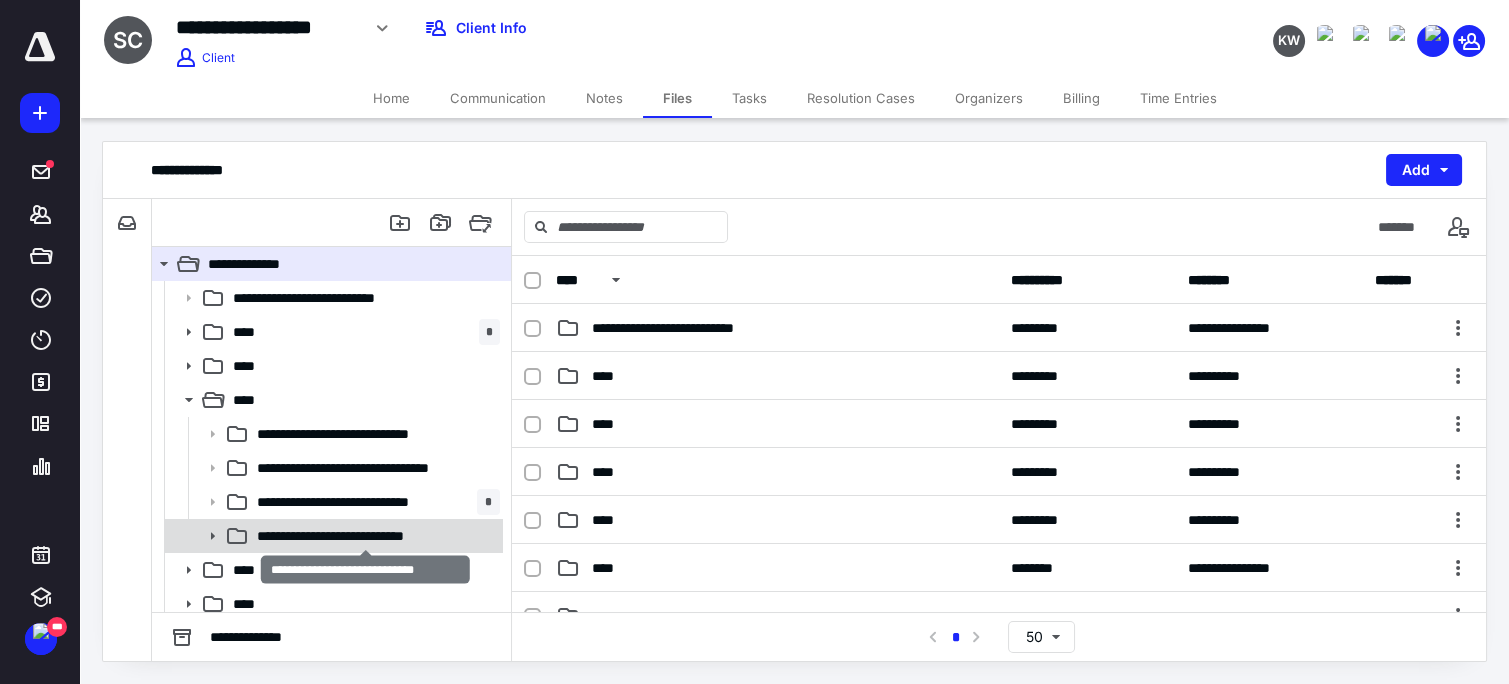 click on "**********" at bounding box center [366, 536] 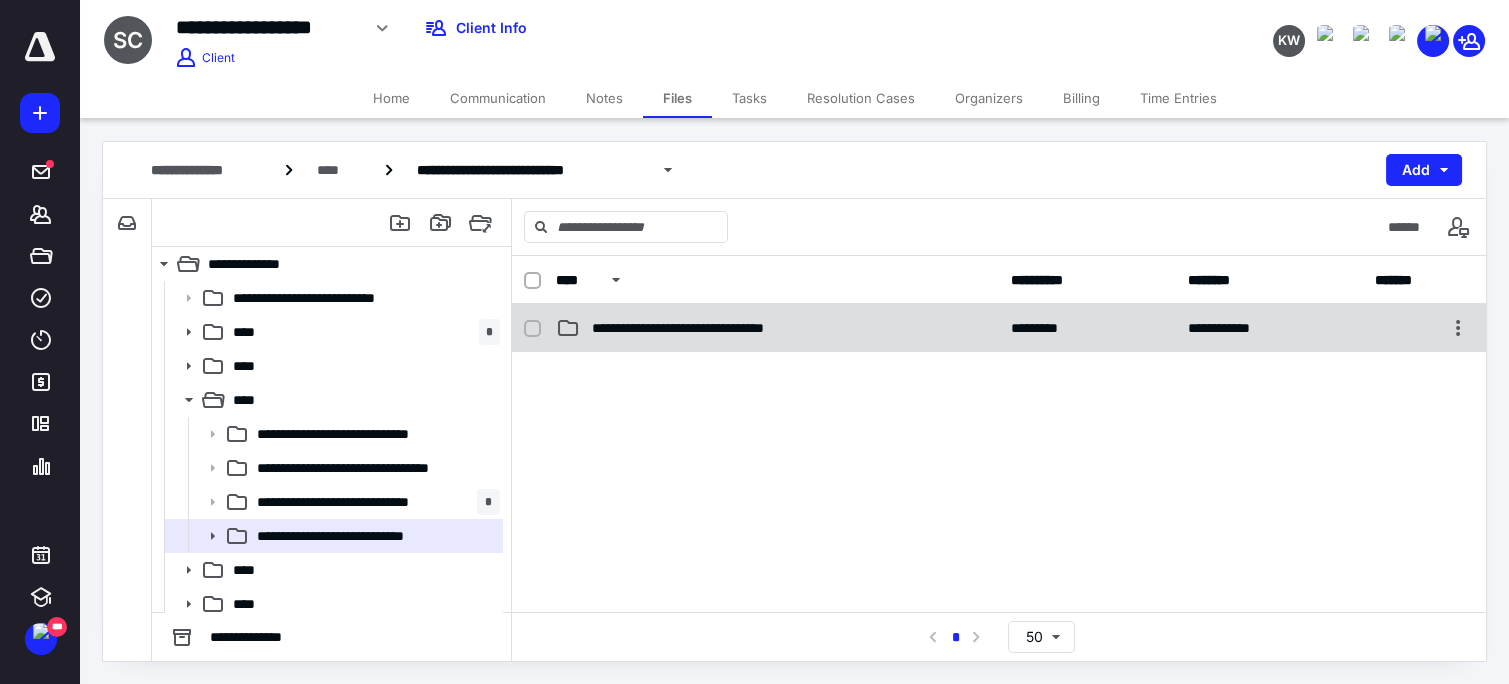 click on "**********" at bounding box center [719, 328] 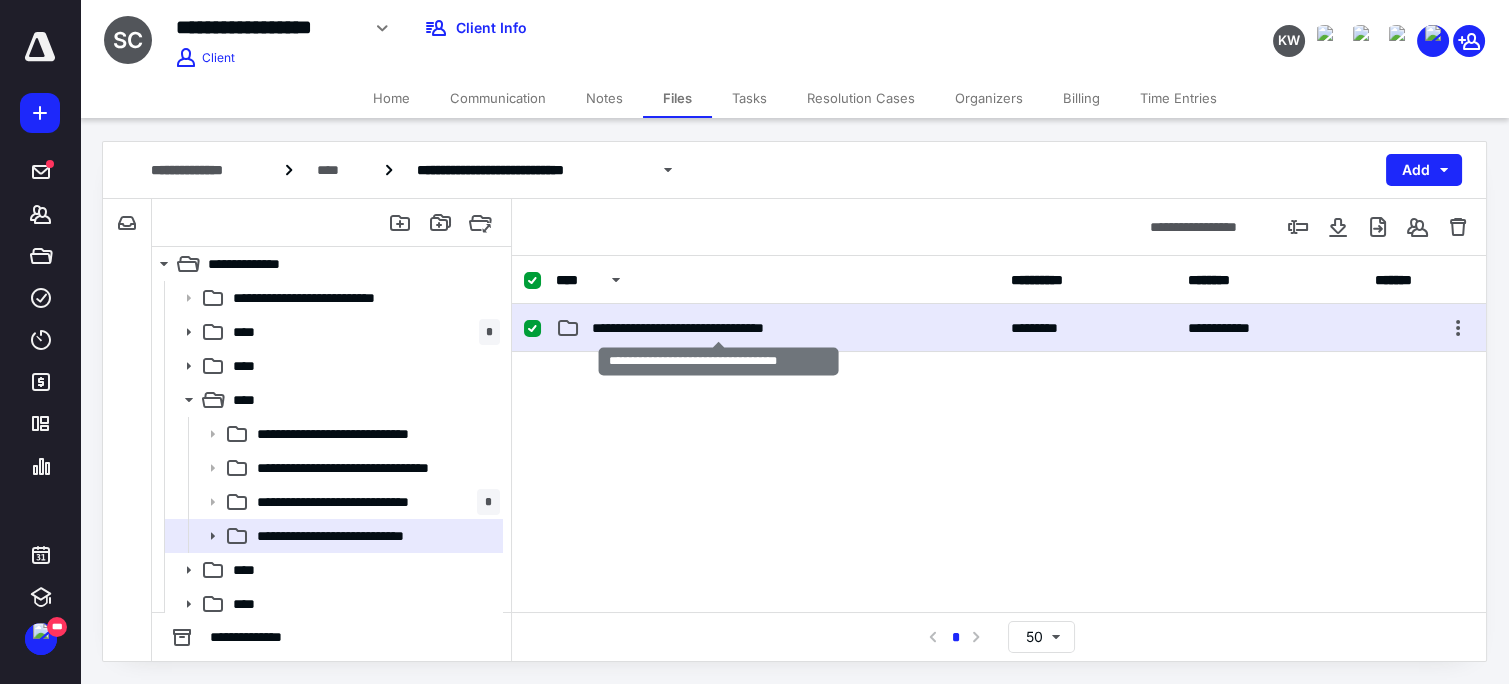 click on "**********" at bounding box center (719, 328) 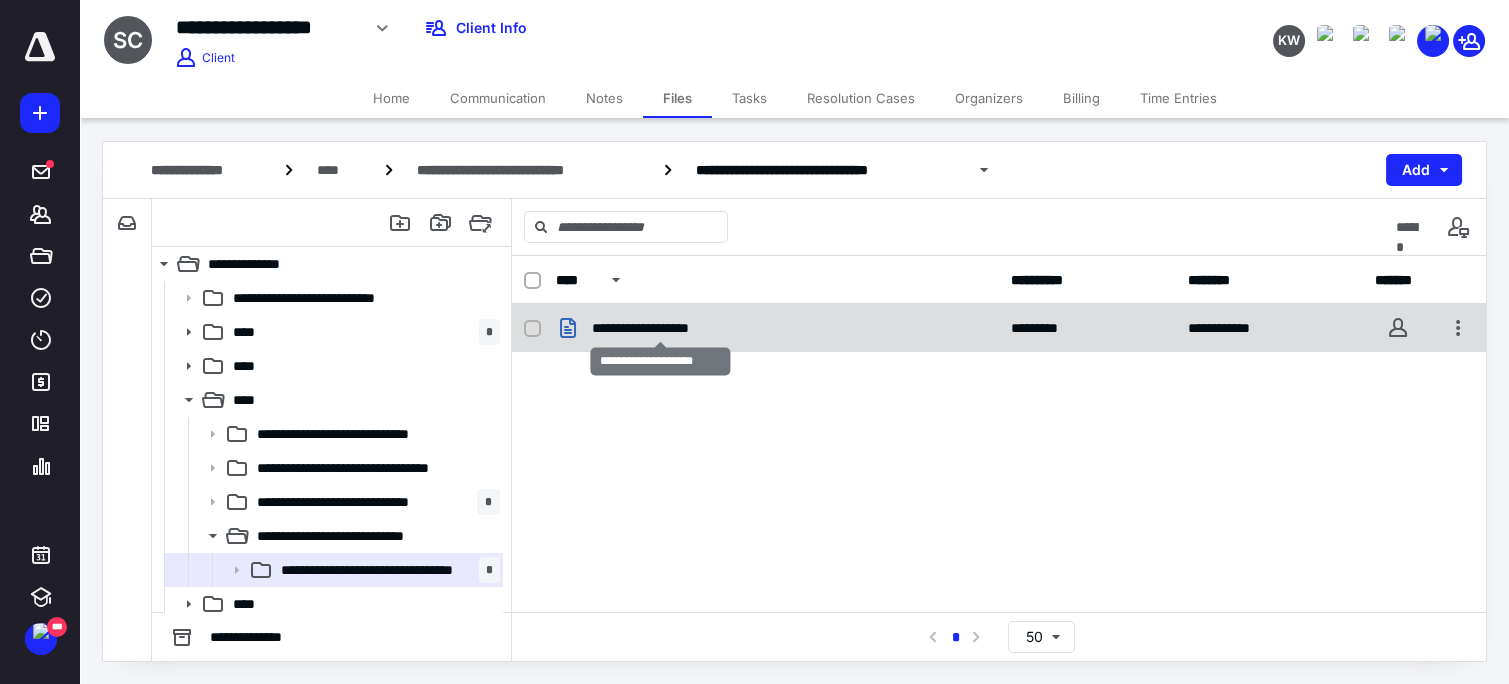 click on "**********" at bounding box center [661, 328] 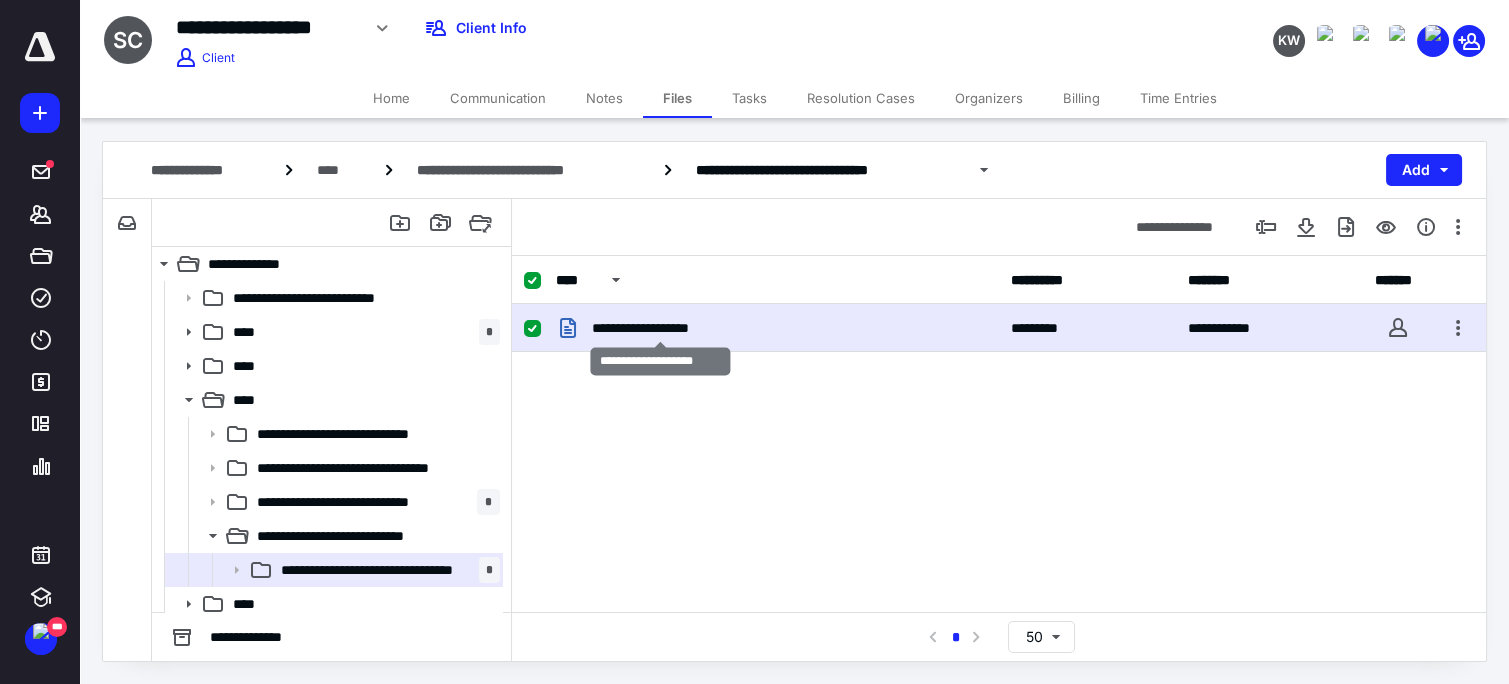 click on "**********" at bounding box center [661, 328] 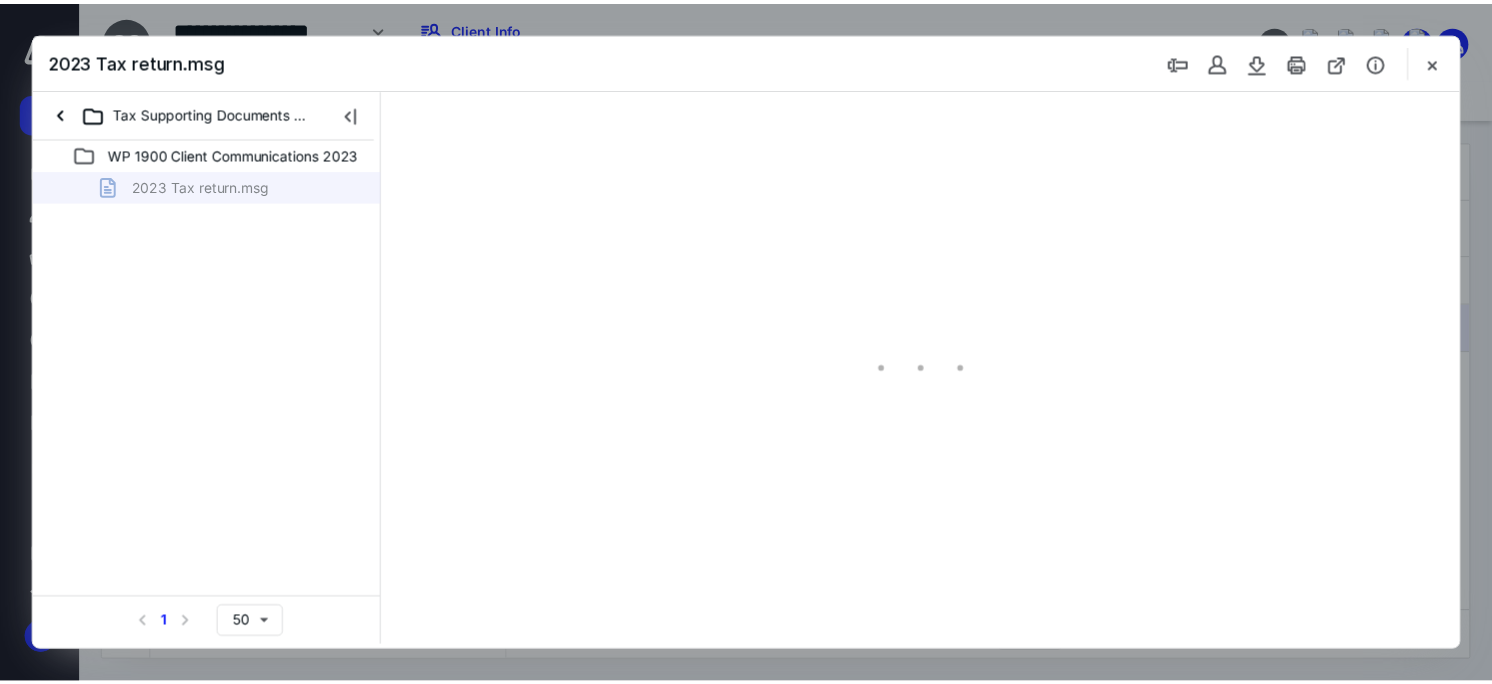 scroll, scrollTop: 0, scrollLeft: 0, axis: both 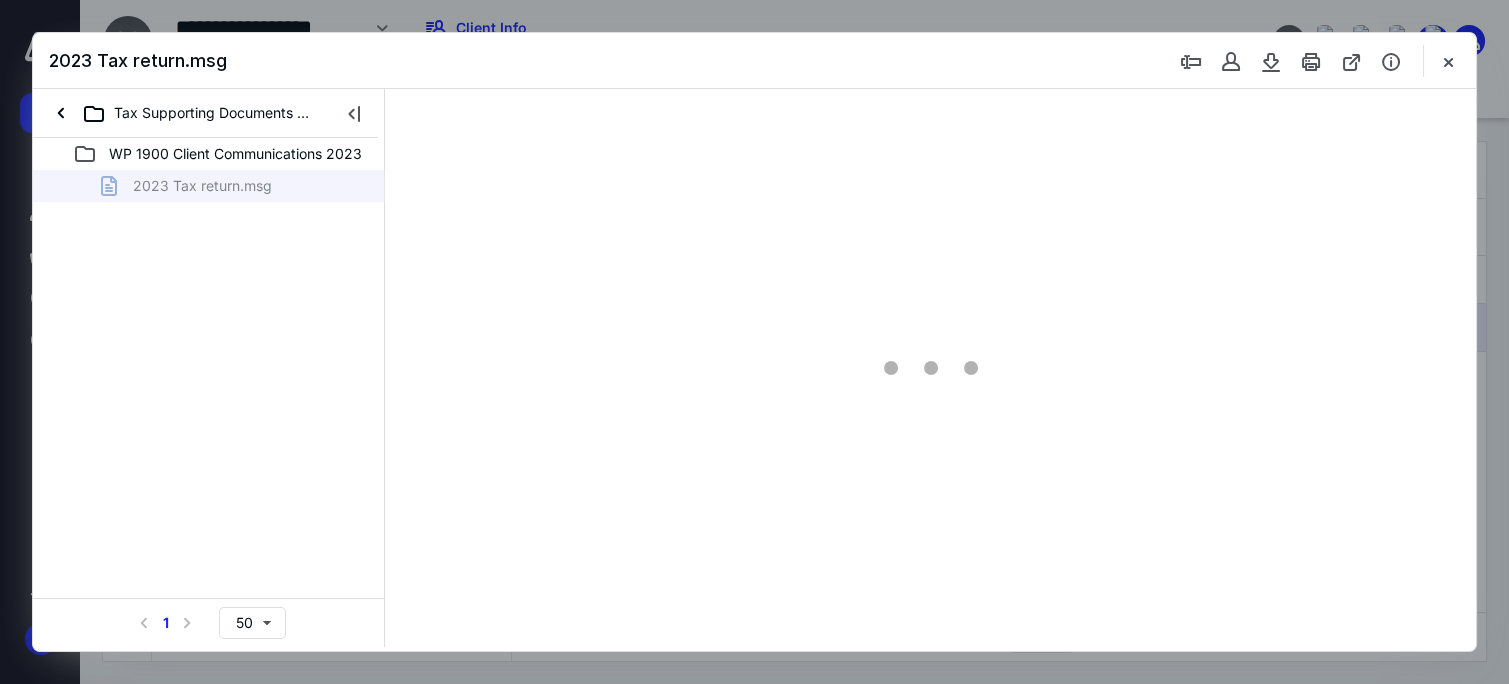 type on "61" 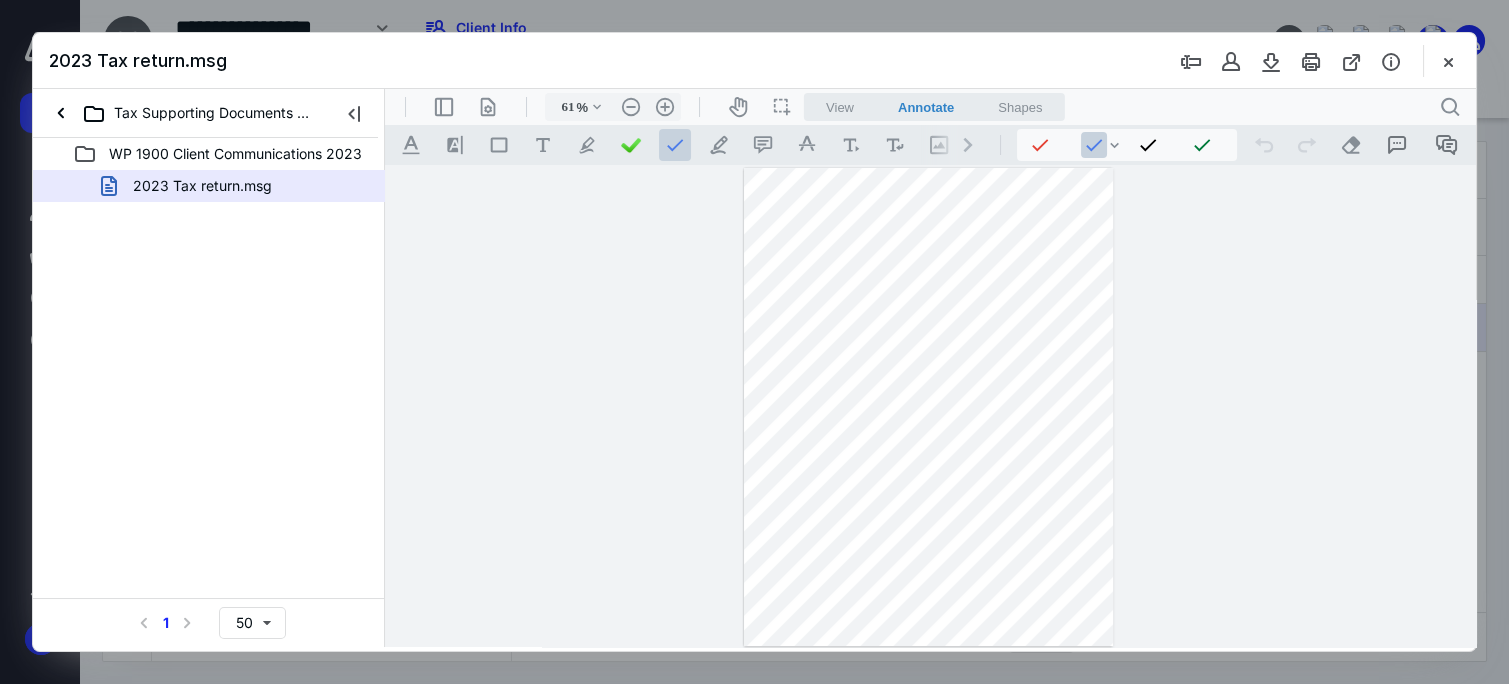 click at bounding box center (928, 407) 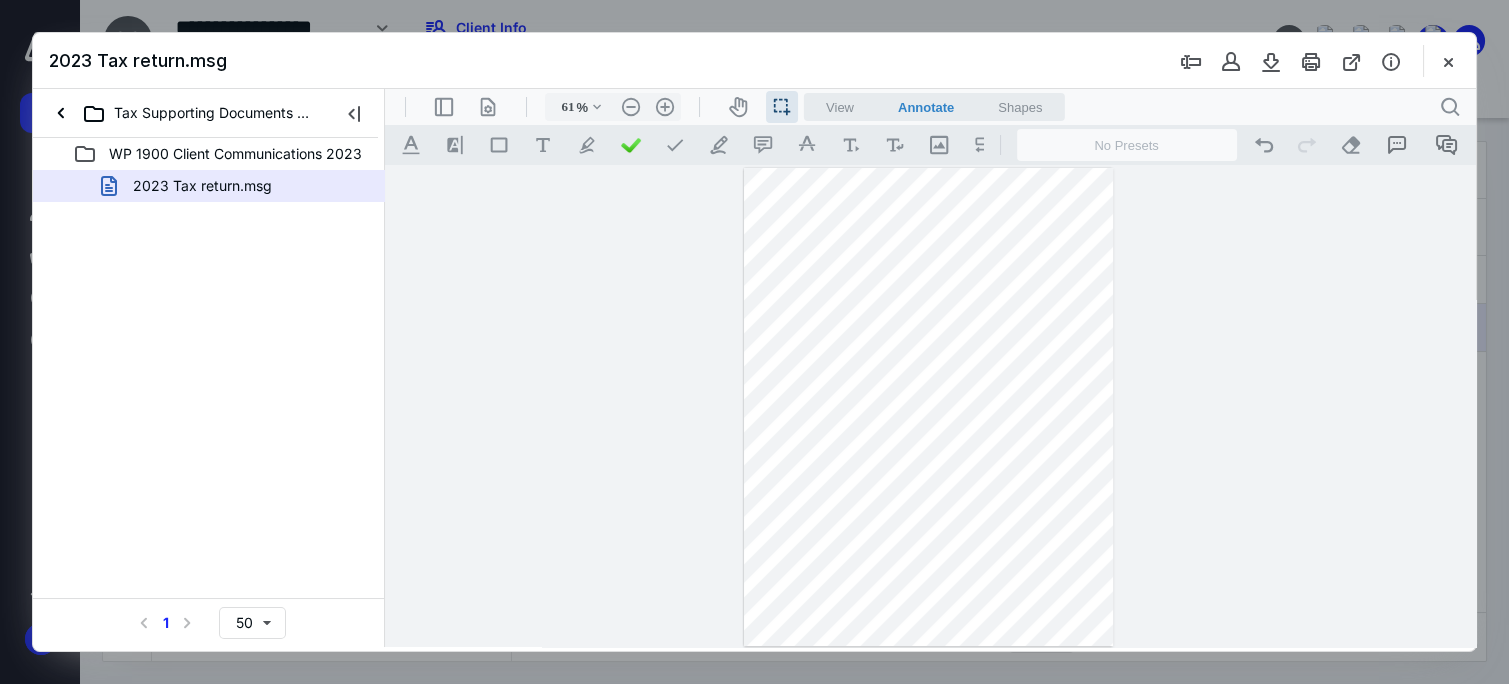 drag, startPoint x: 779, startPoint y: 285, endPoint x: 882, endPoint y: 335, distance: 114.494545 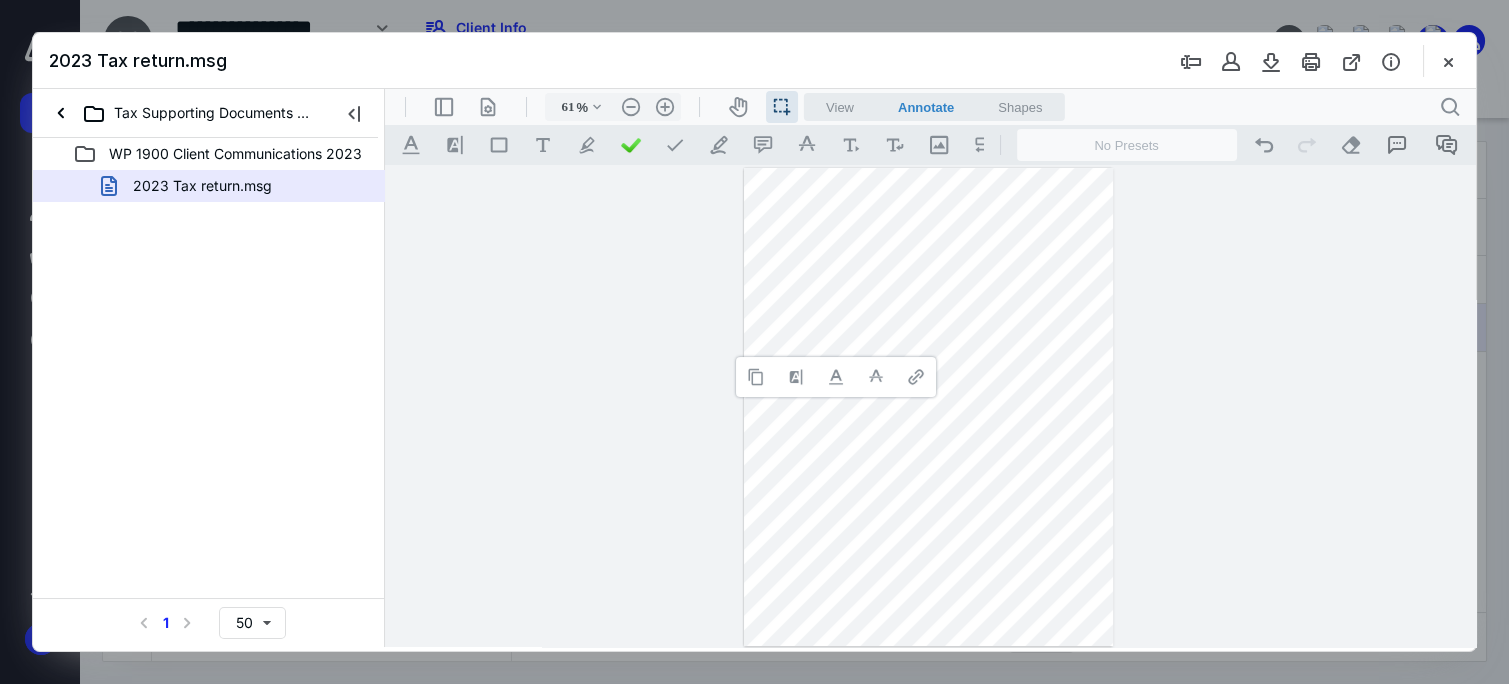 type 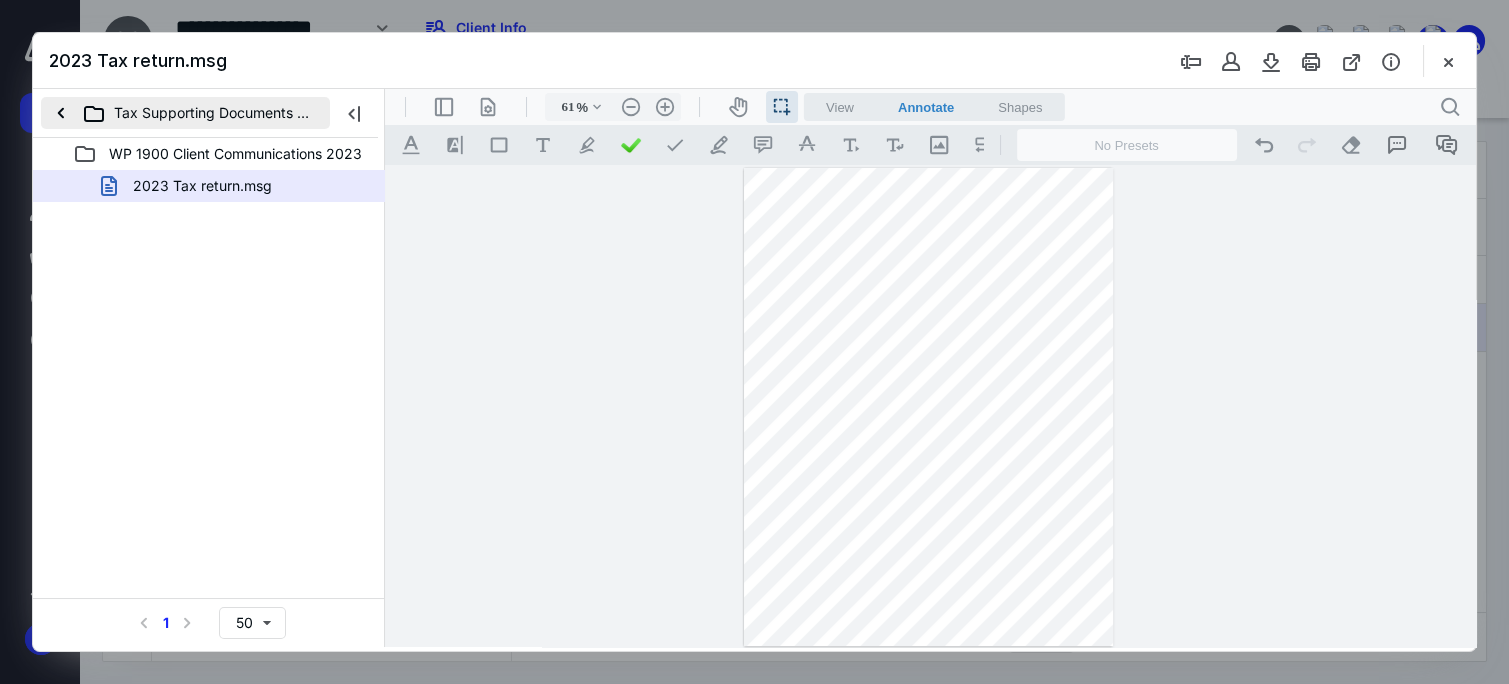 click on "Tax Supporting Documents 2023" at bounding box center [185, 113] 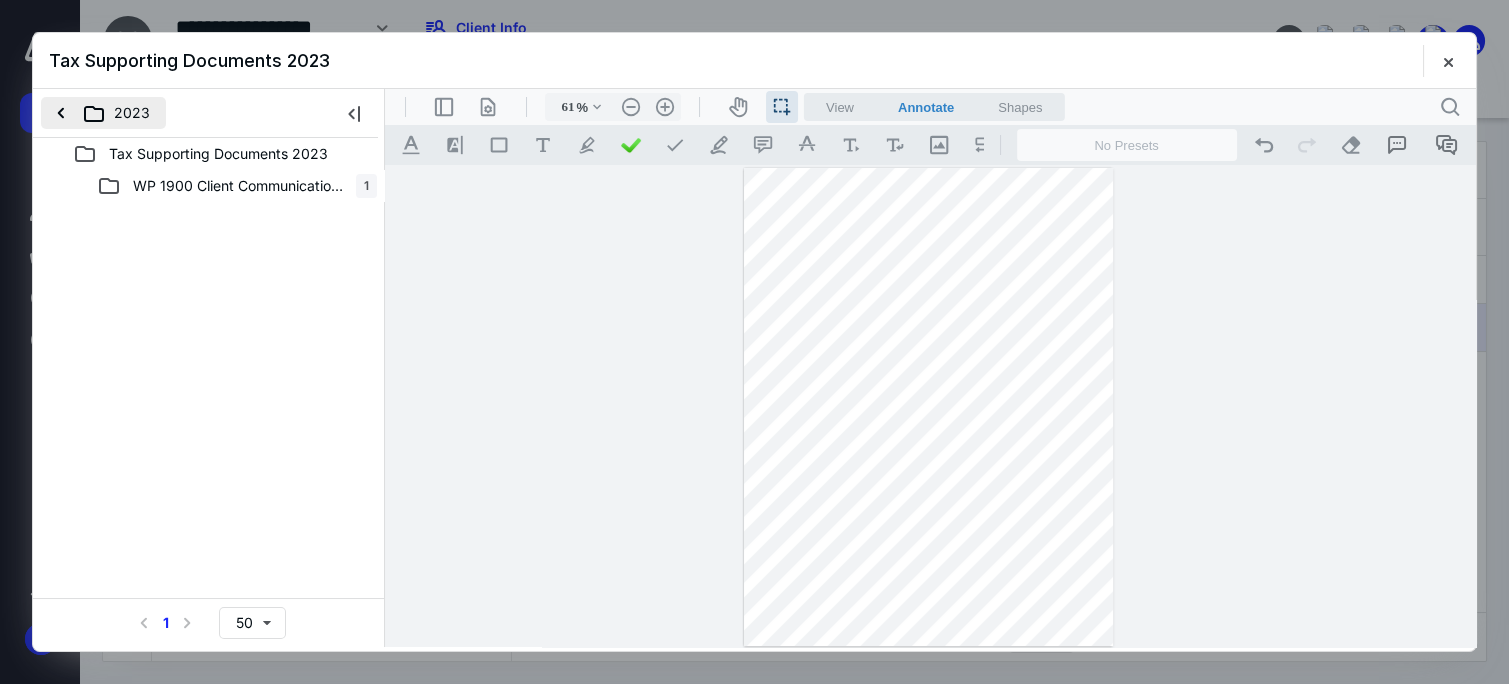 click on "2023" at bounding box center (103, 113) 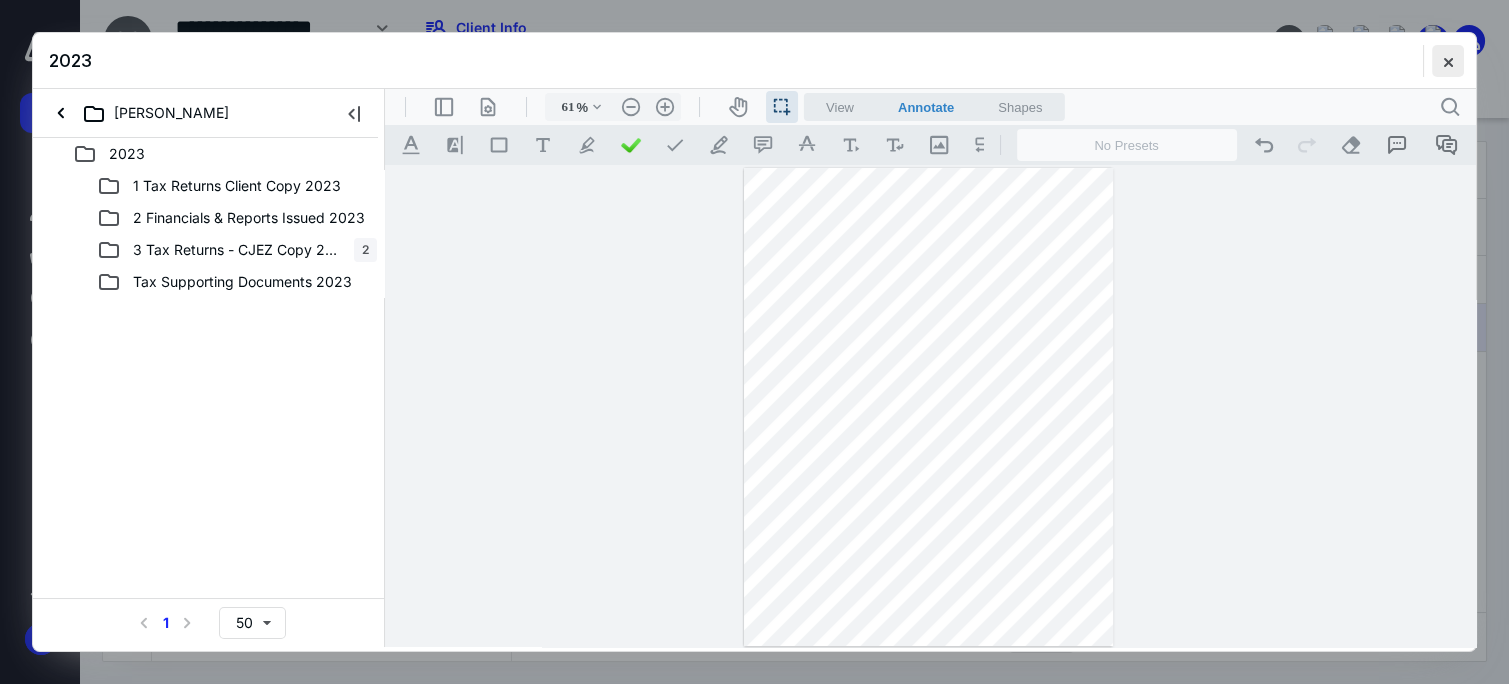 click at bounding box center (1448, 61) 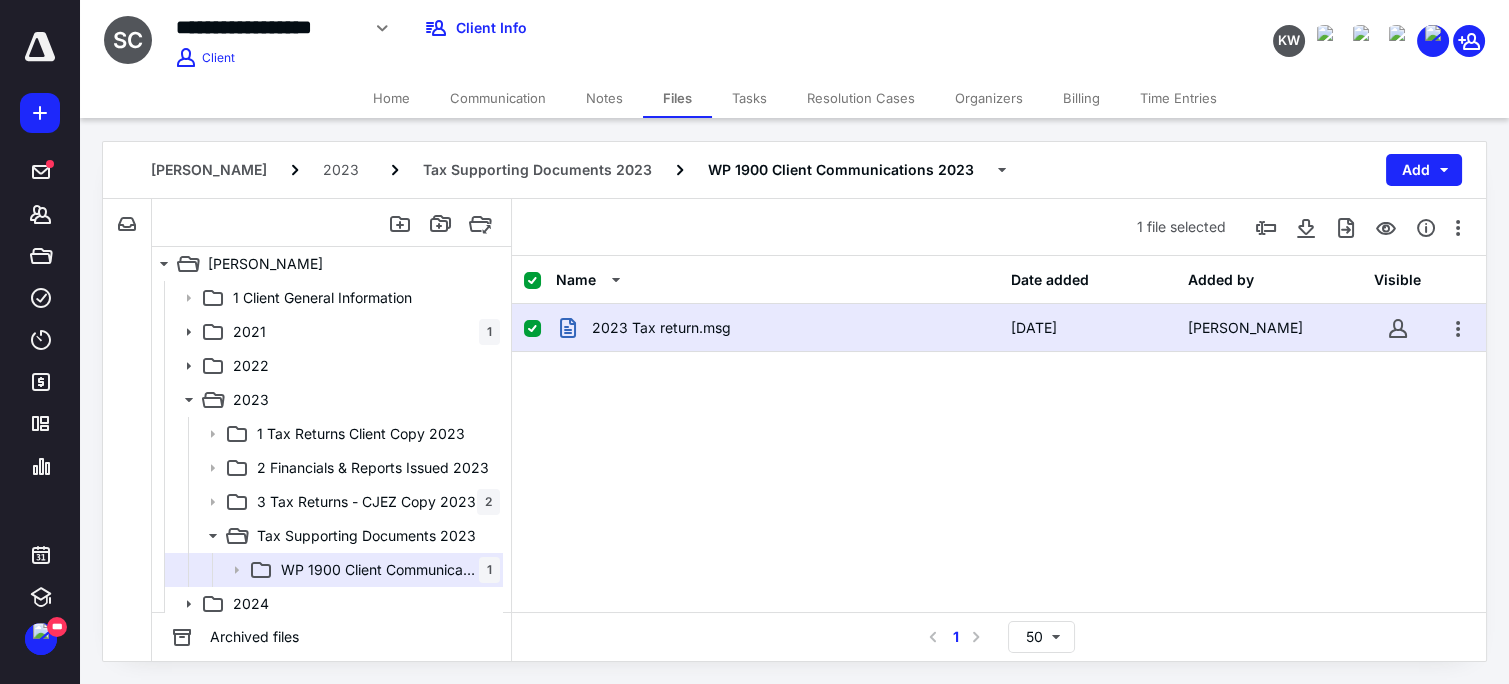 drag, startPoint x: 1041, startPoint y: 432, endPoint x: 1031, endPoint y: 425, distance: 12.206555 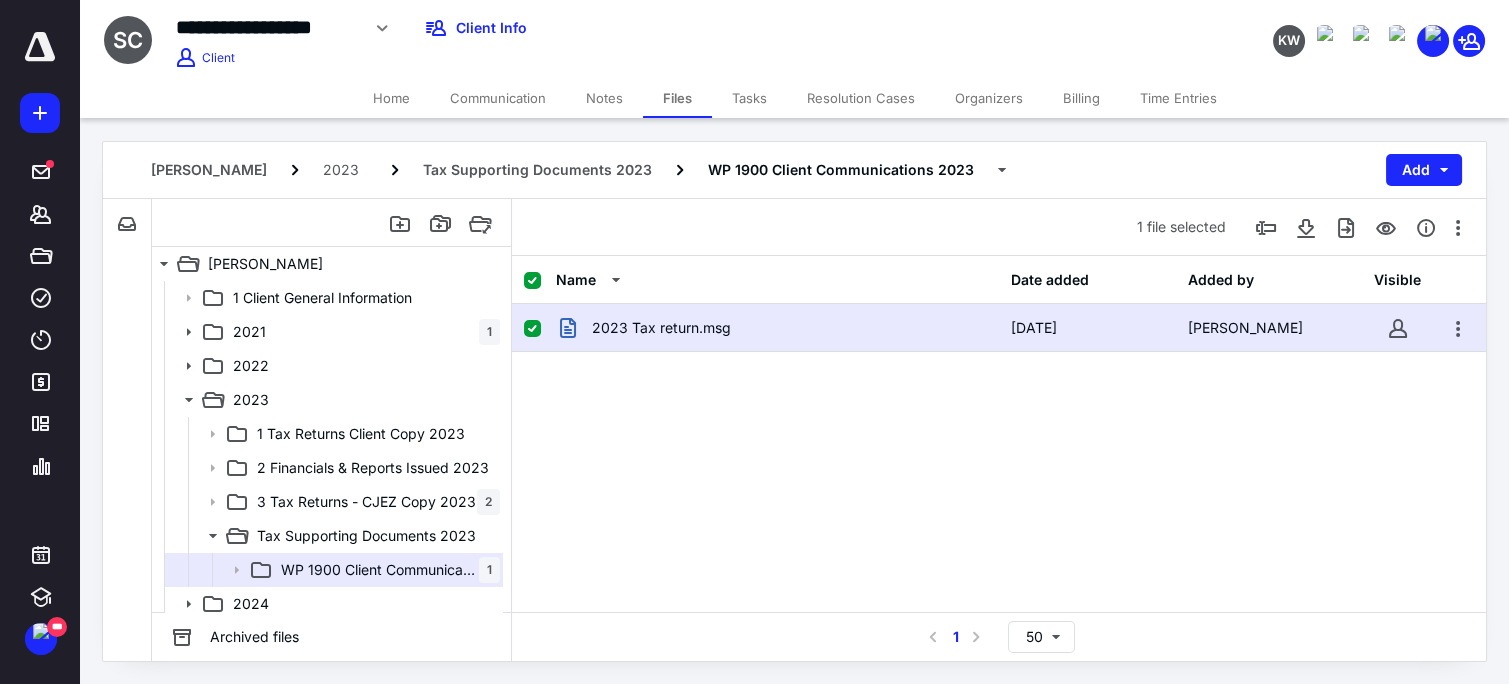 checkbox on "false" 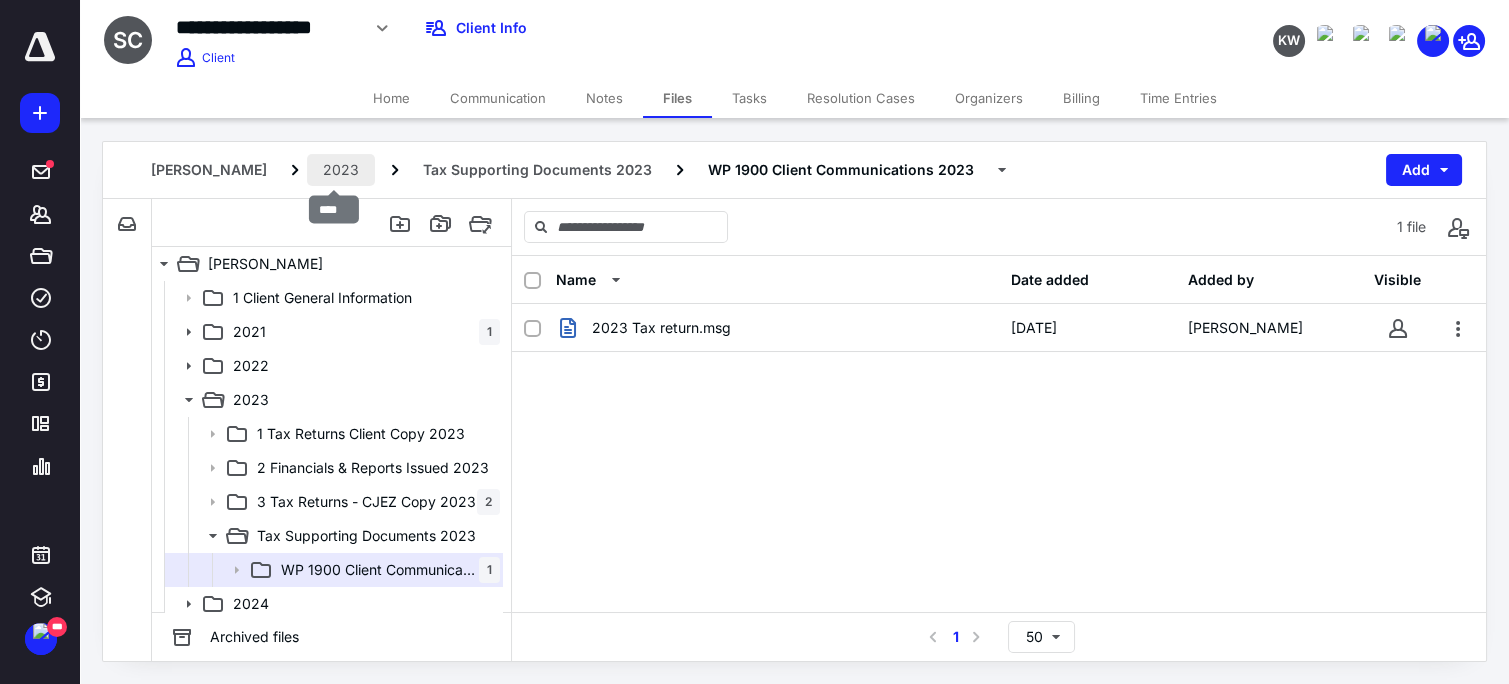 click on "2023" at bounding box center (341, 170) 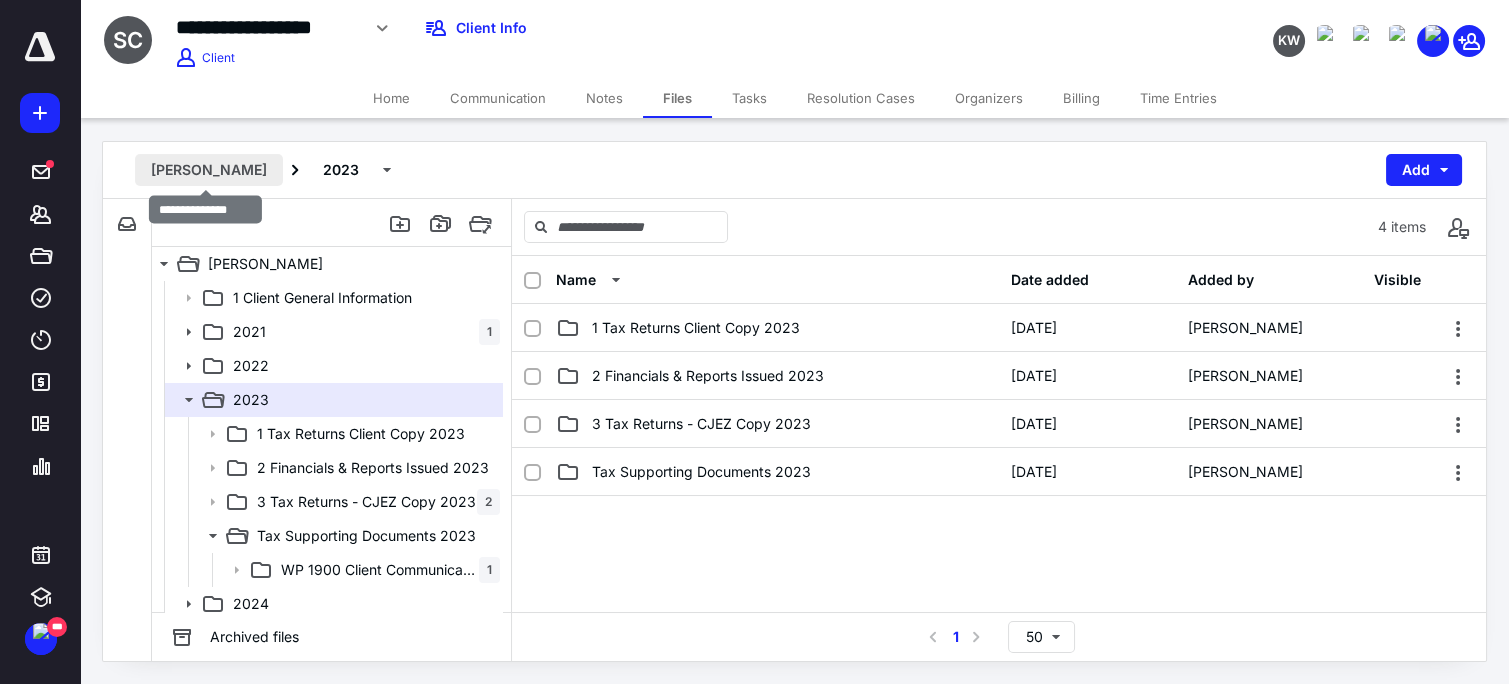 click on "Susan Schembri" at bounding box center [209, 170] 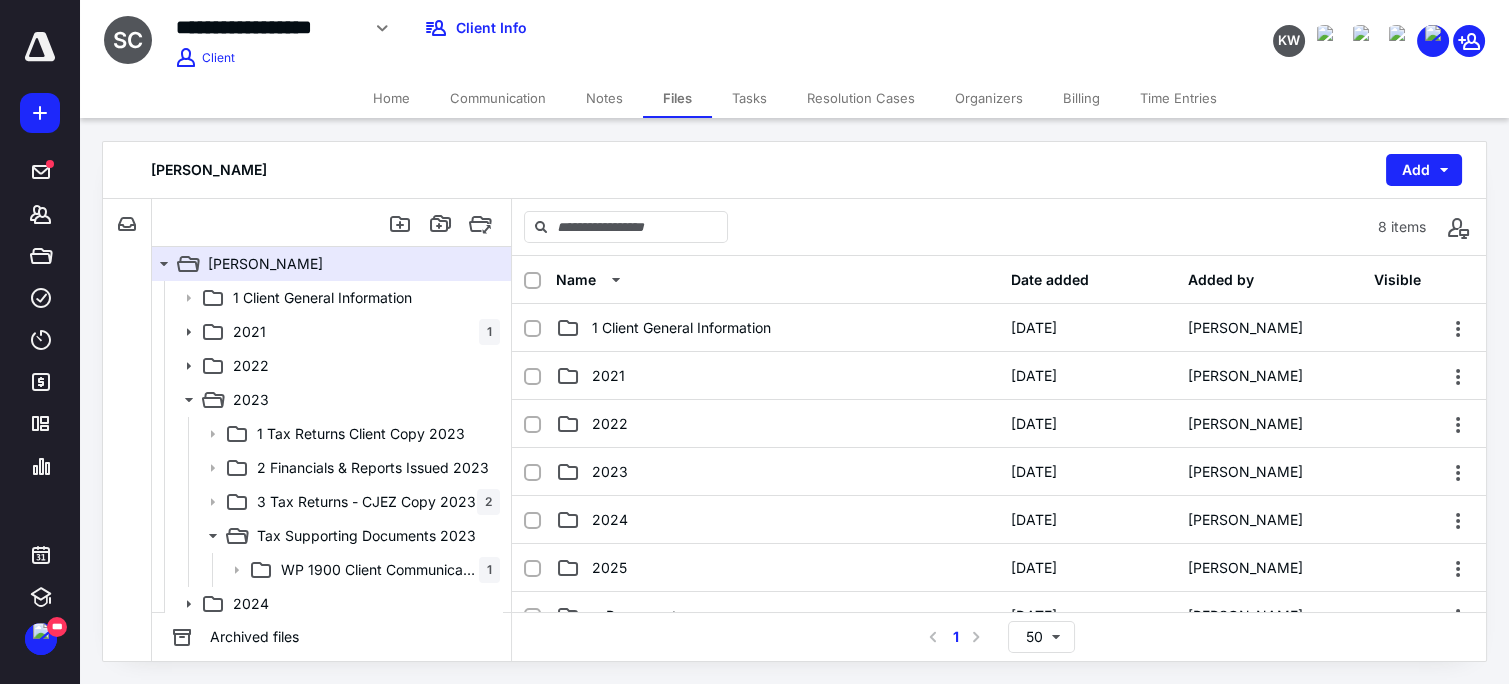click on "Billing" at bounding box center [1081, 98] 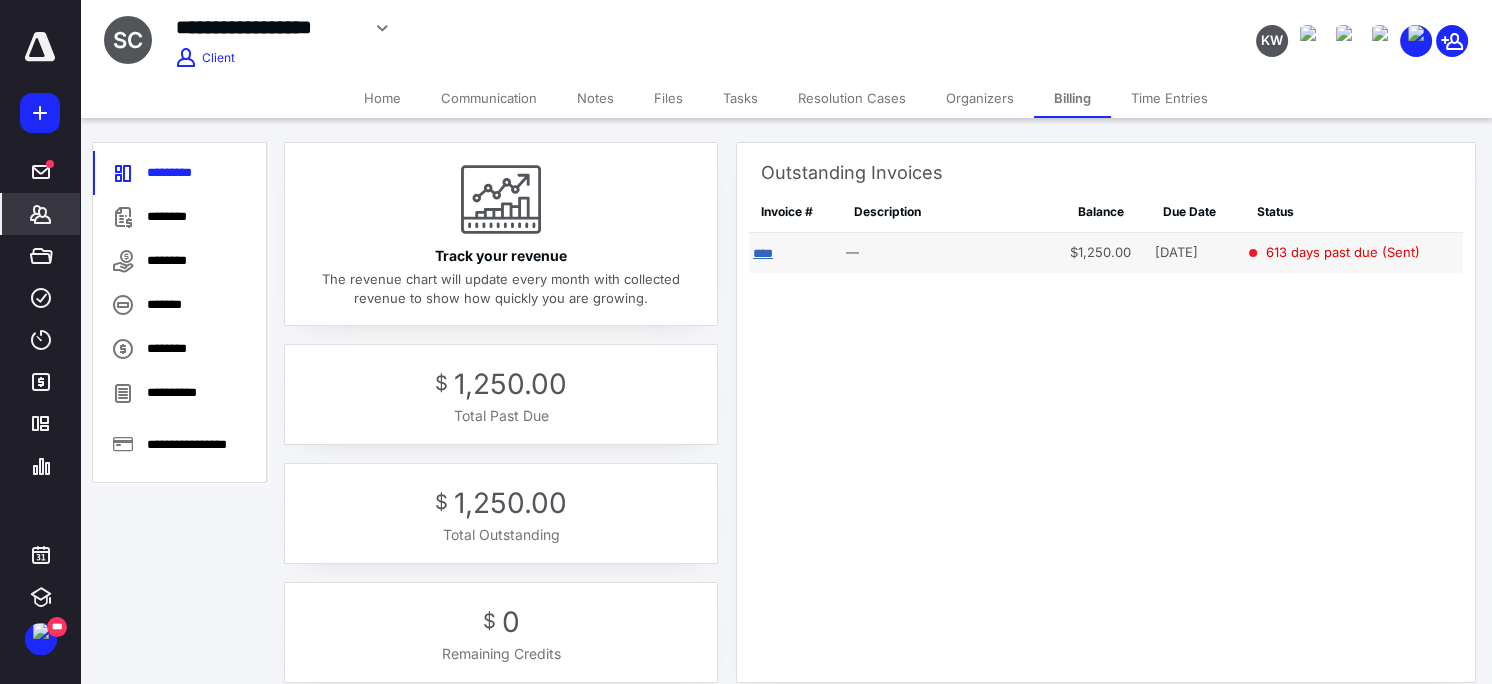 click on "****" at bounding box center [763, 253] 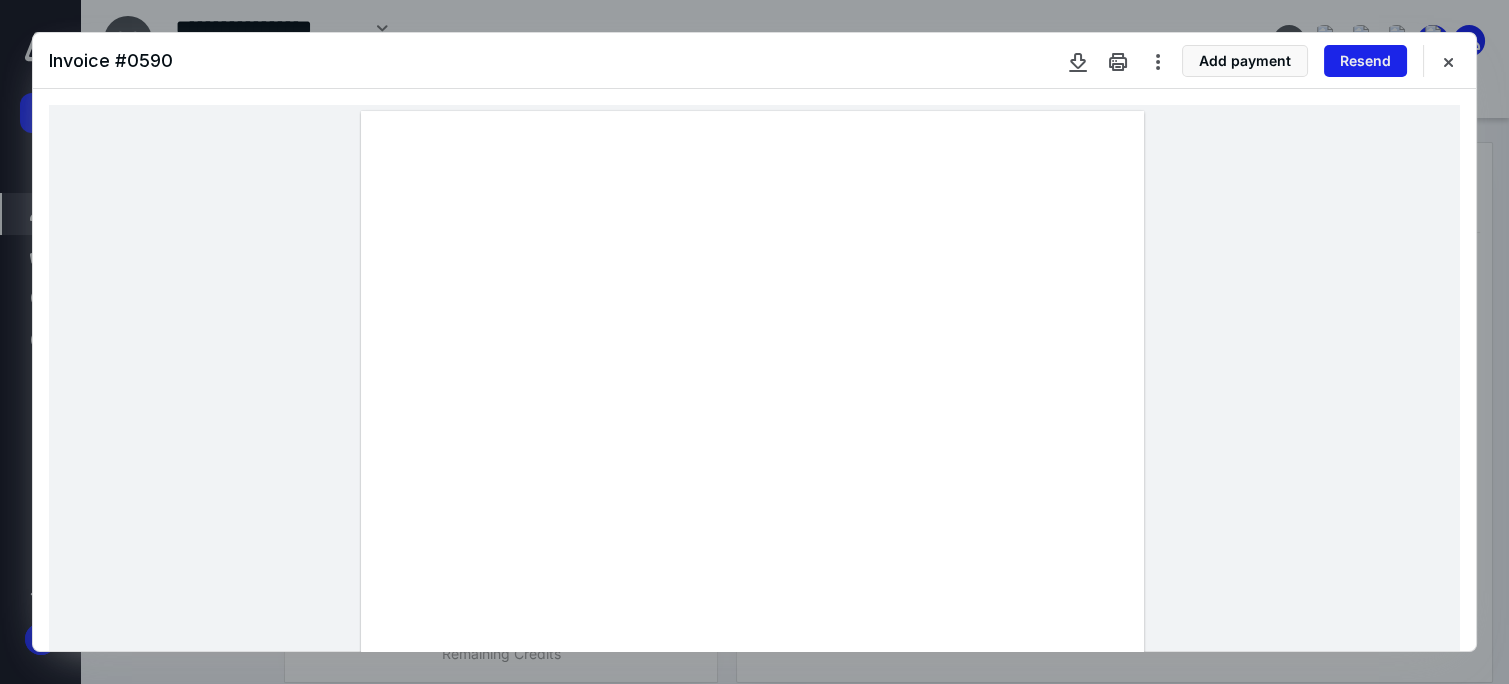 click on "Resend" at bounding box center [1365, 61] 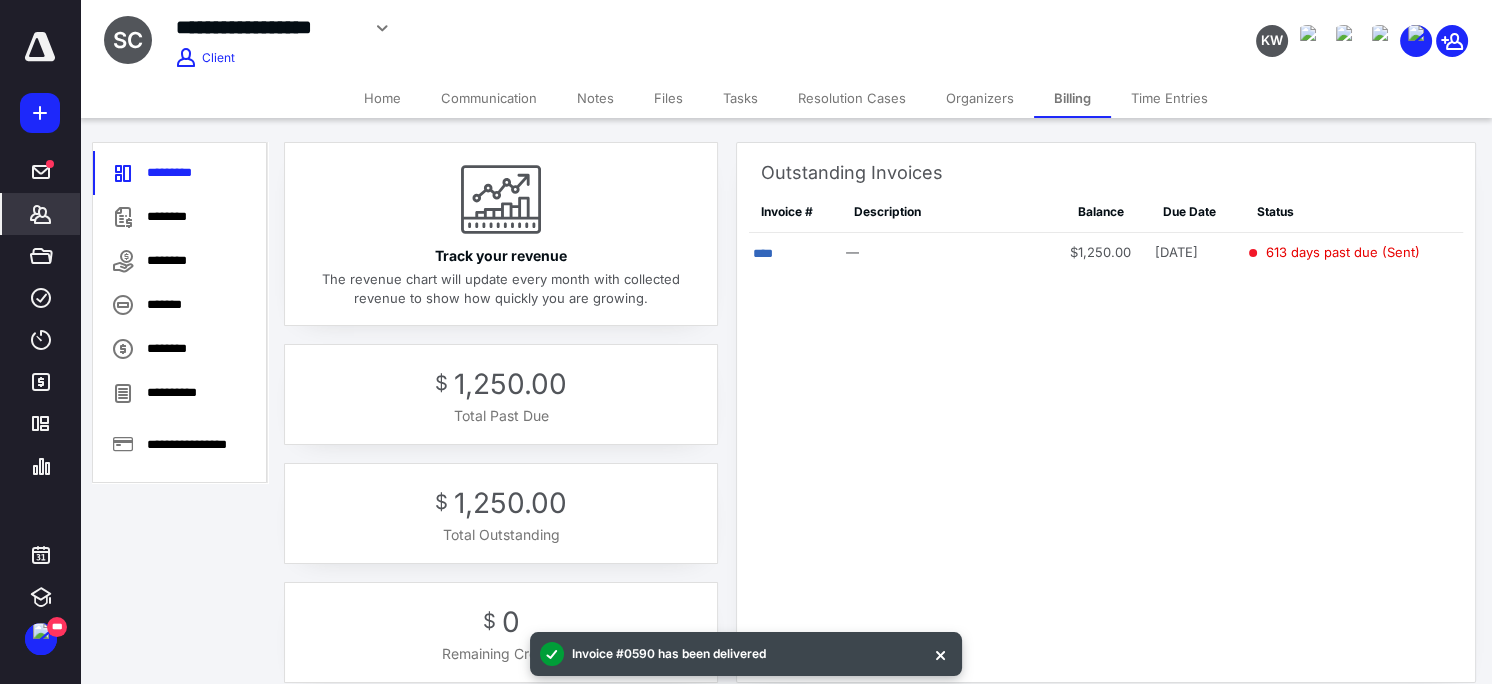 click on "Home" at bounding box center (382, 98) 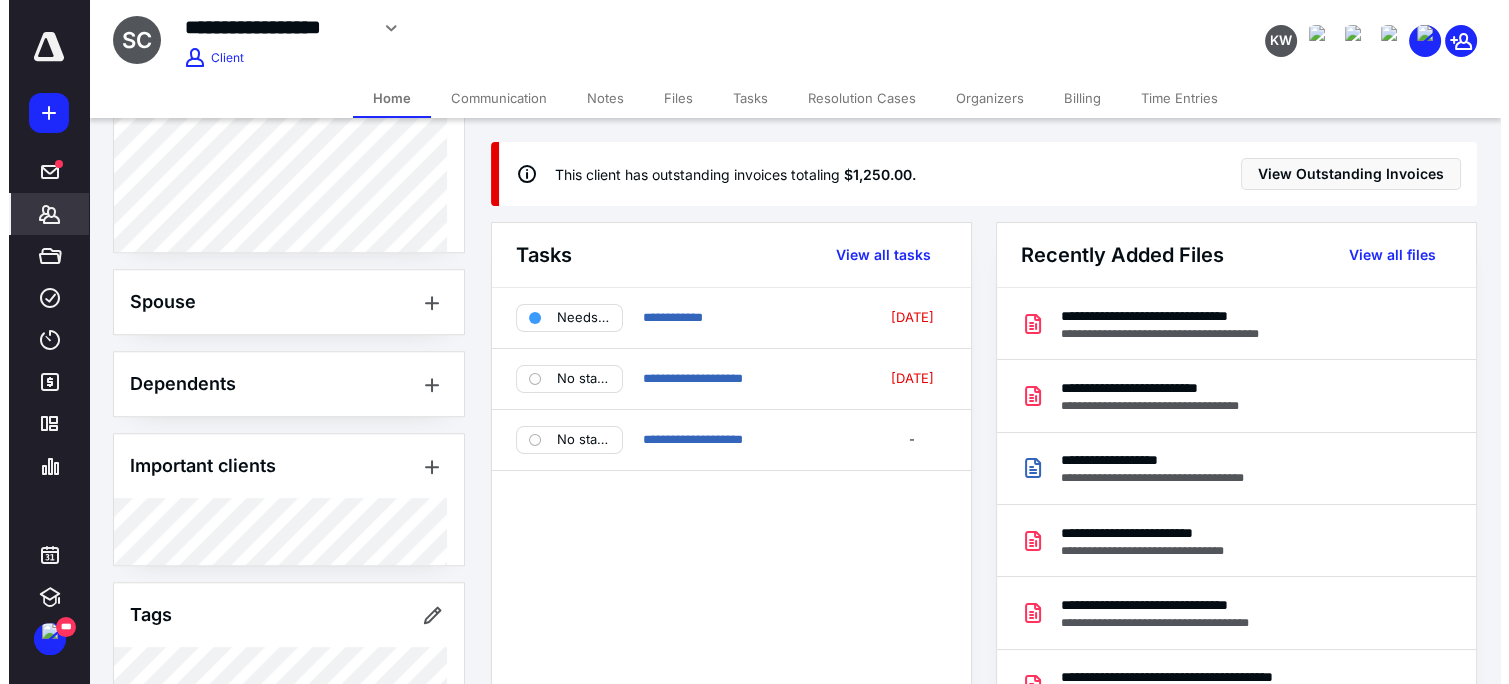 scroll, scrollTop: 1631, scrollLeft: 0, axis: vertical 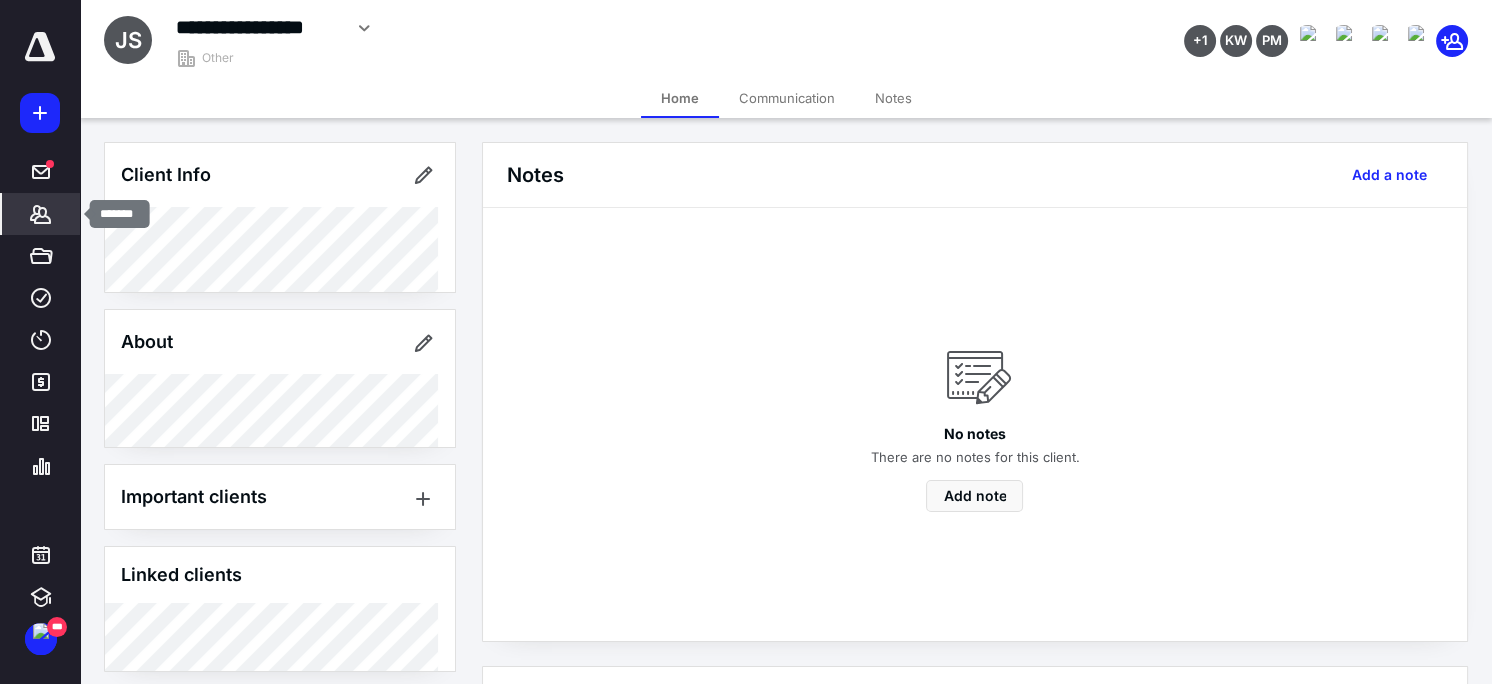 click 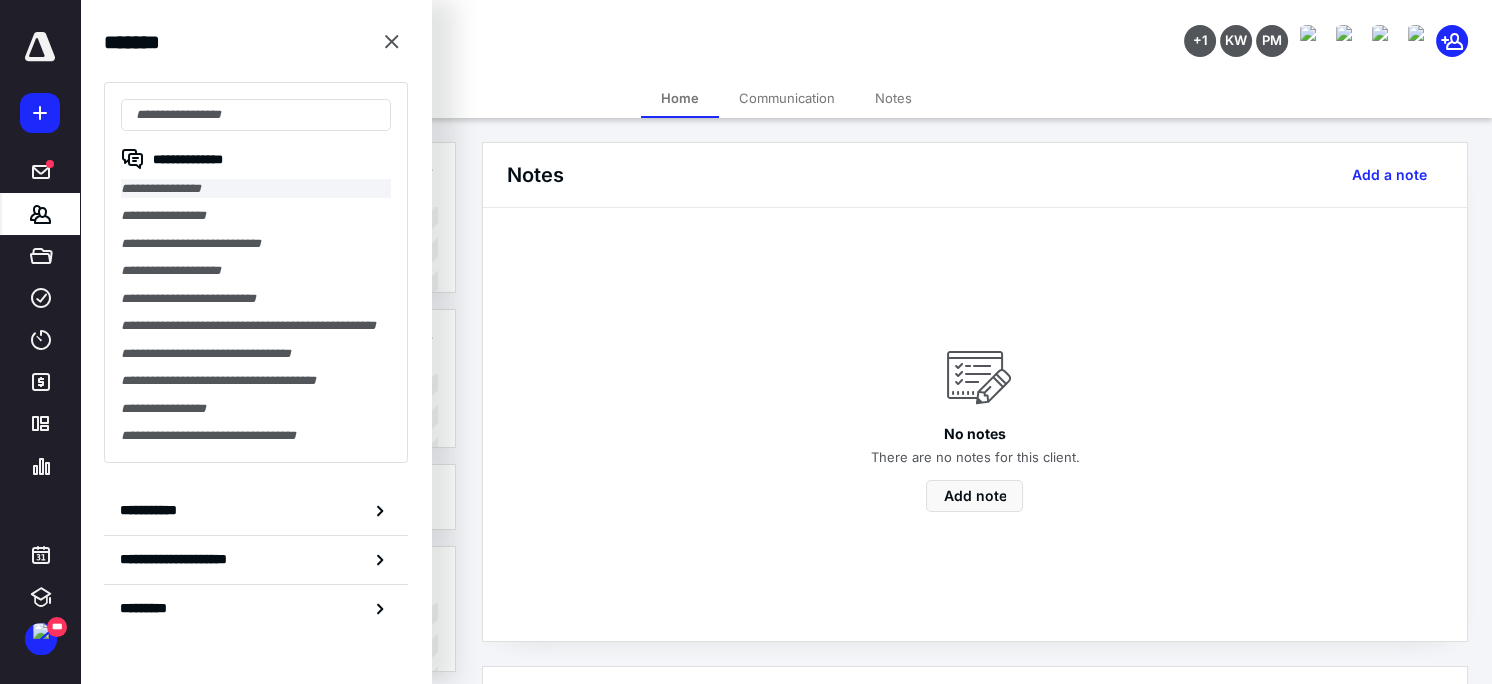 click on "**********" at bounding box center (256, 188) 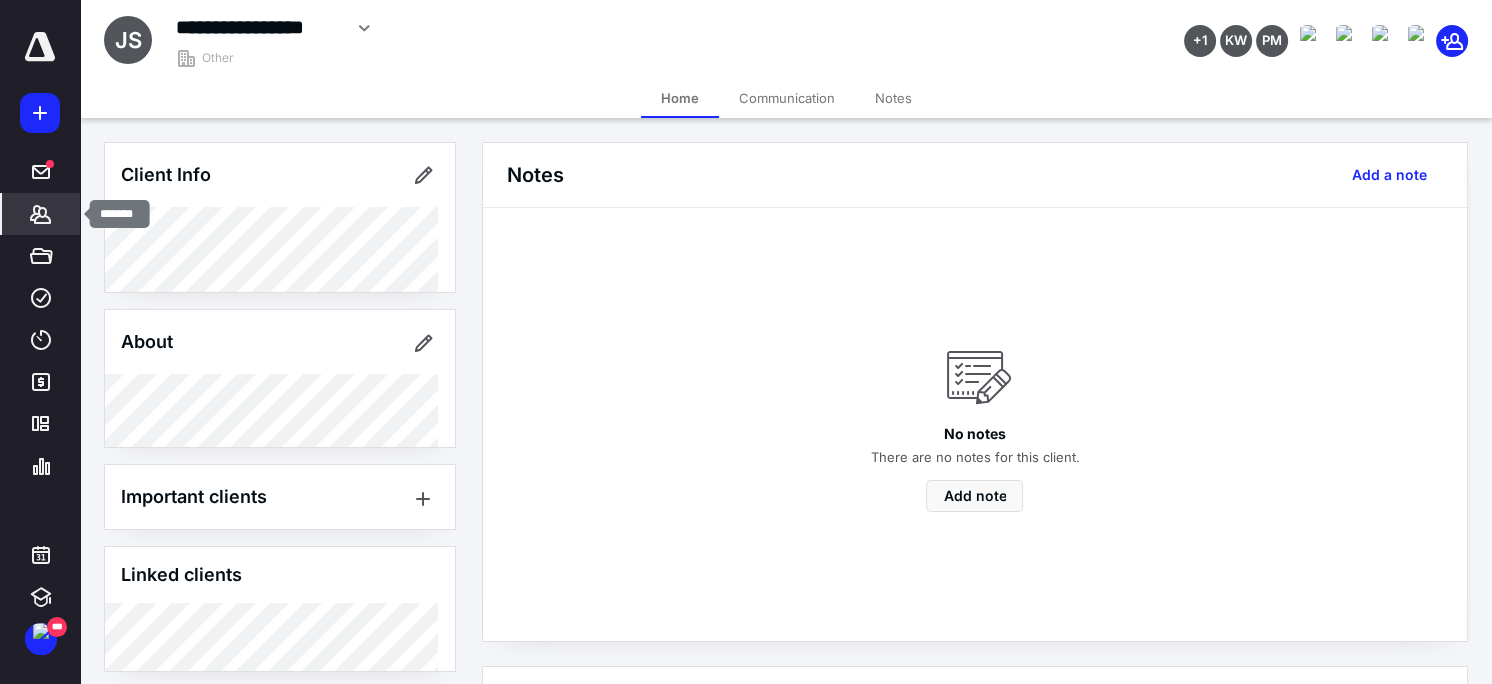 click on "*******" at bounding box center (41, 214) 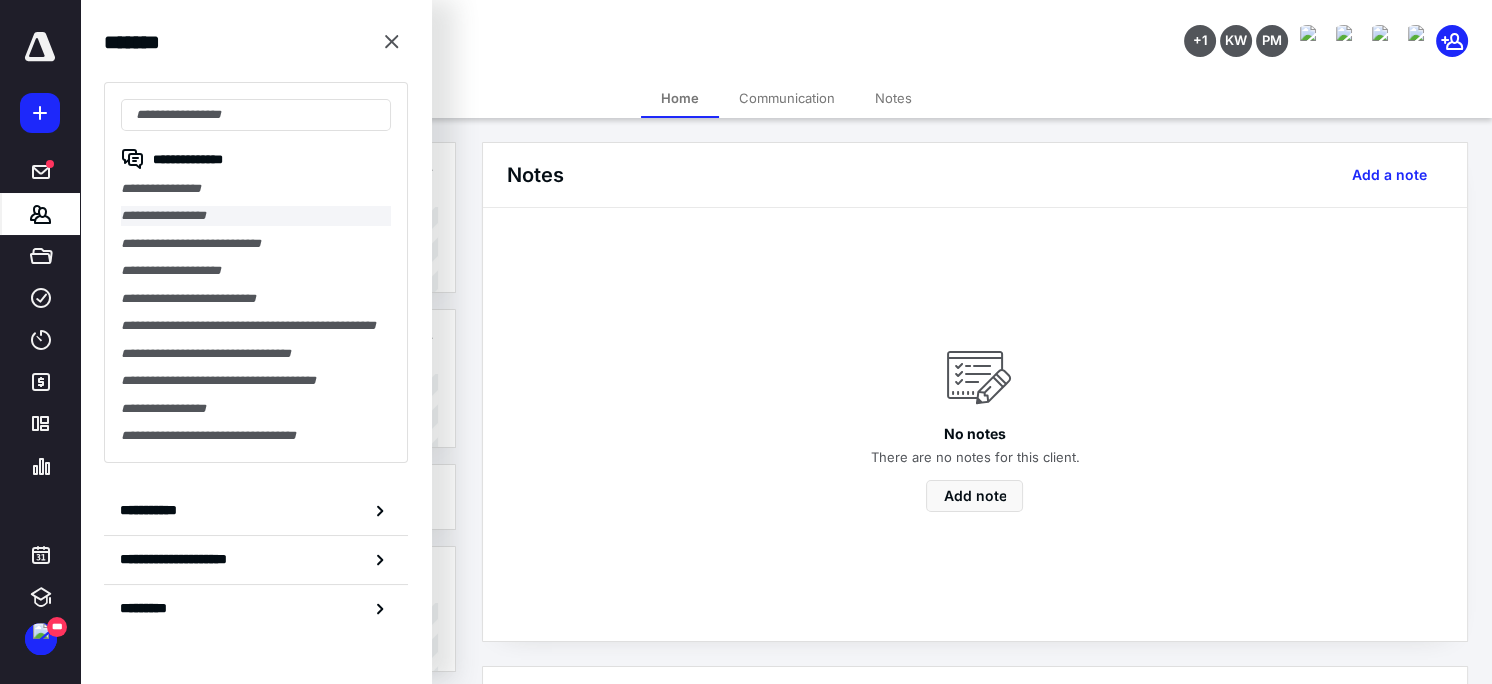 click on "**********" at bounding box center (256, 215) 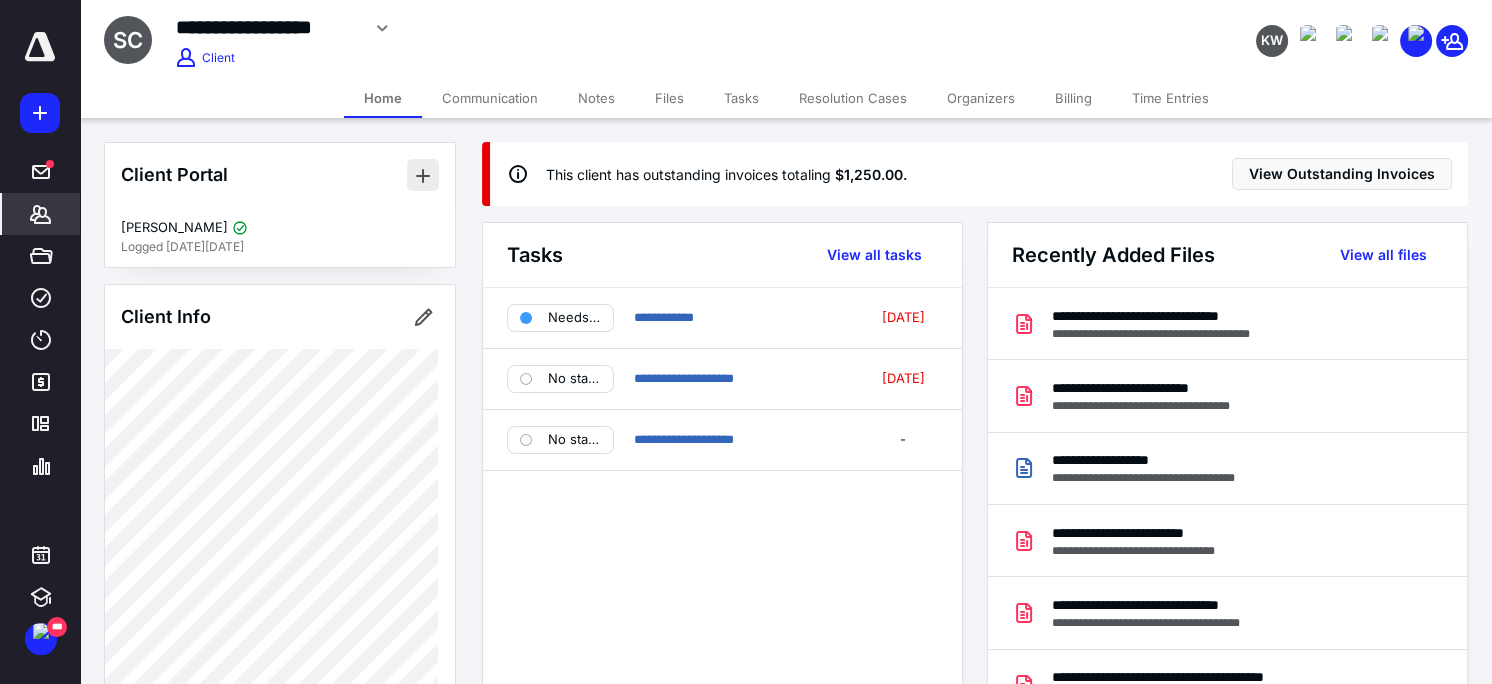 click at bounding box center [423, 175] 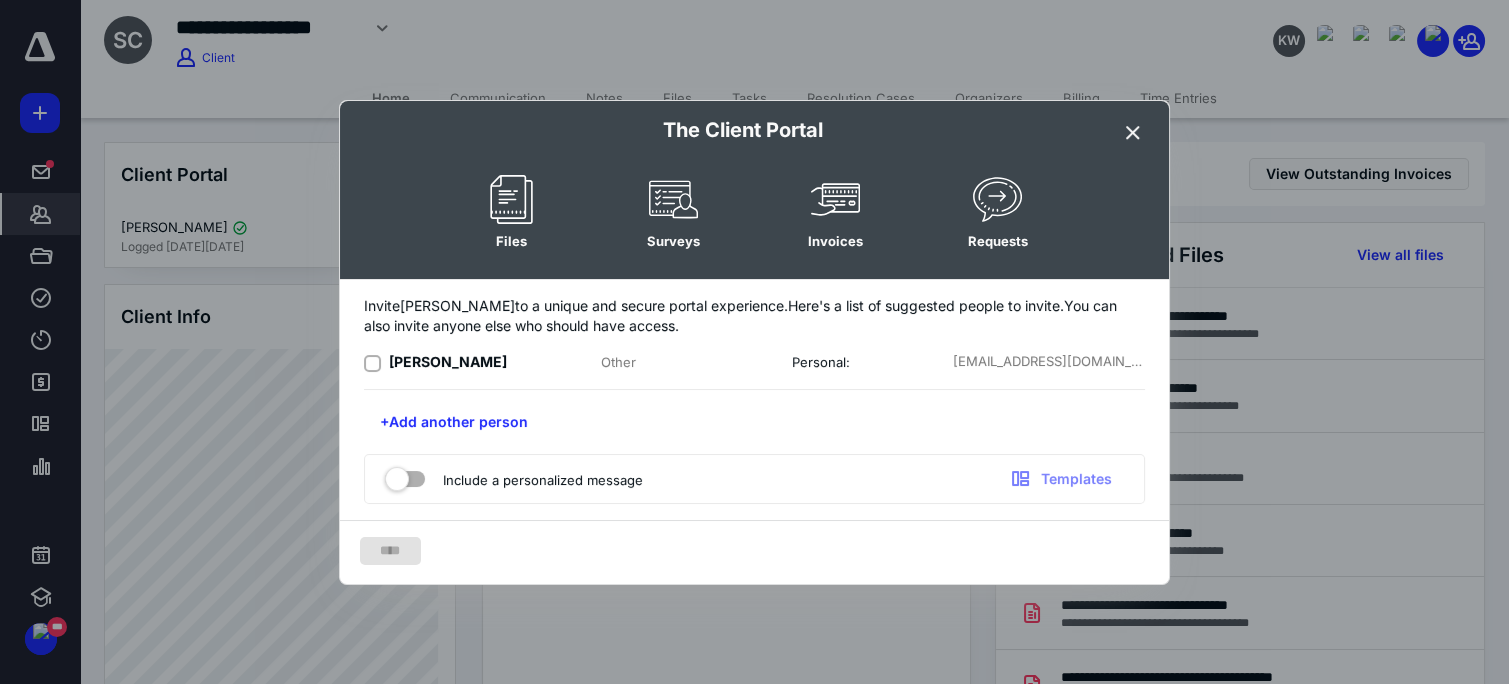 click on "Invite  Susan  to a unique and secure portal experience.  Here's a list of suggested people to invite.  You can also invite anyone else who should have access. Jenifer Schembri   Other Personal: jschembri@blalockwalters.com +Add another person Include a personalized message Templates" at bounding box center [754, 400] 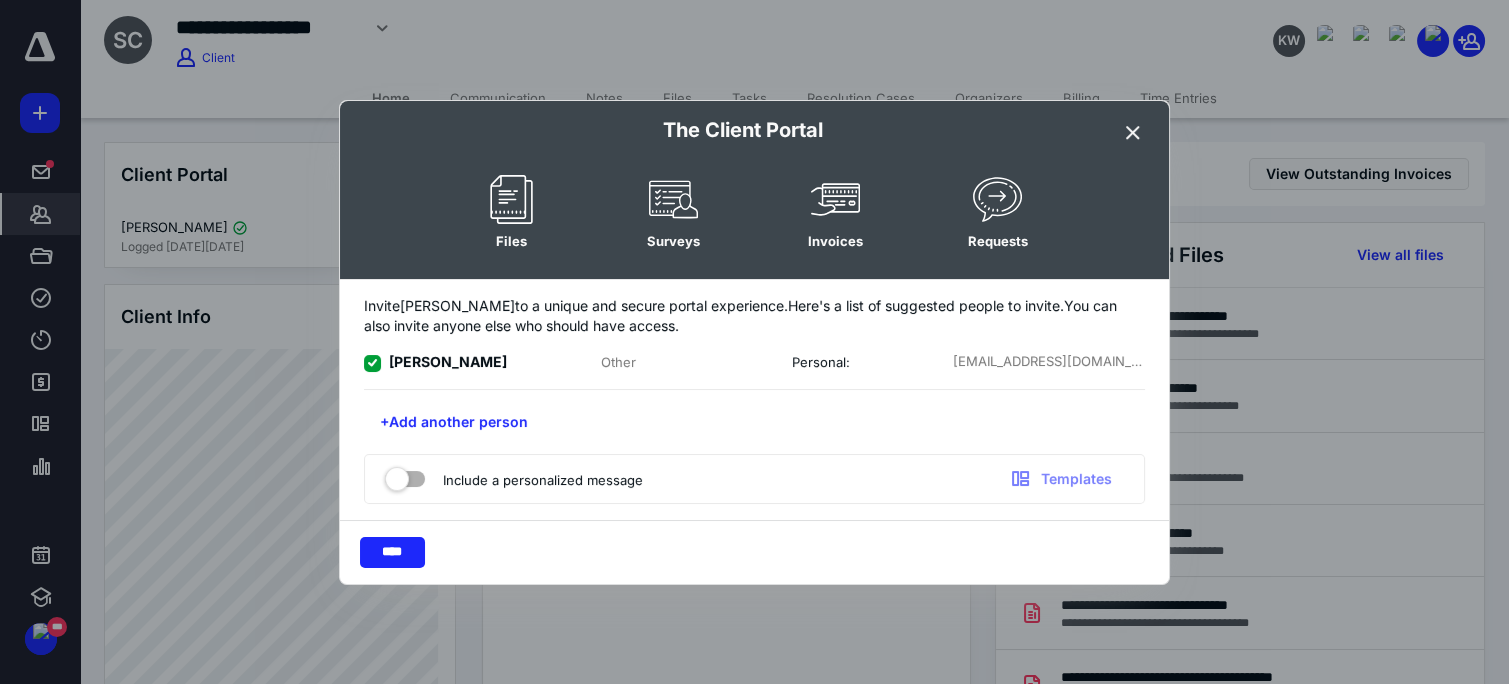 click at bounding box center [405, 475] 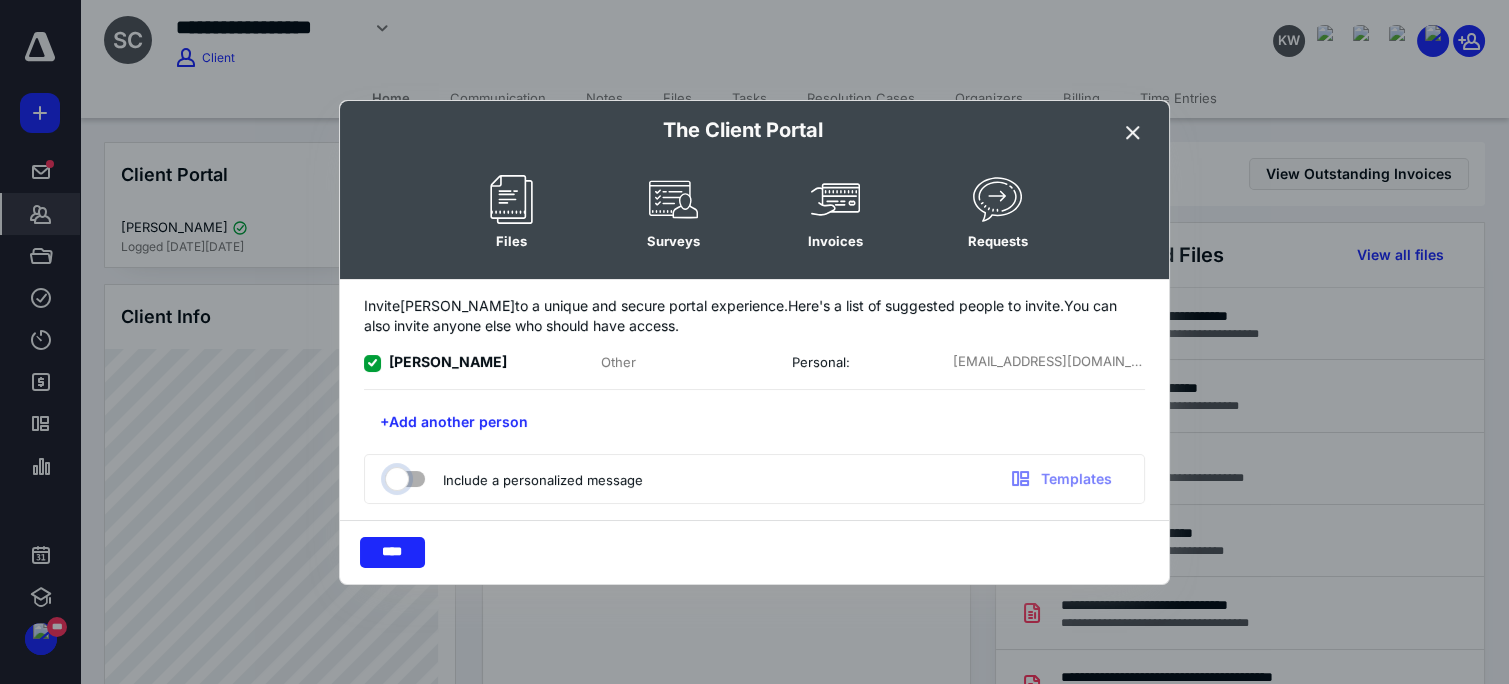 click at bounding box center [395, 476] 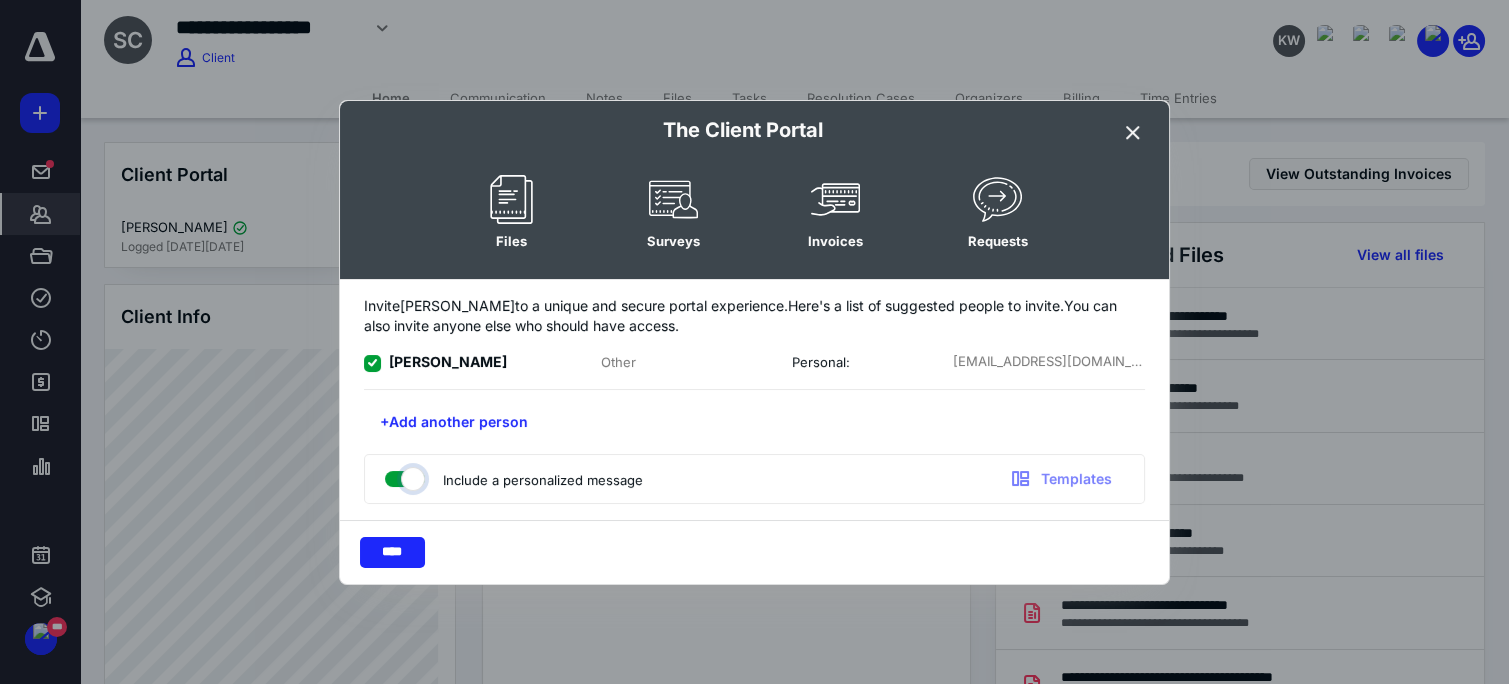 checkbox on "true" 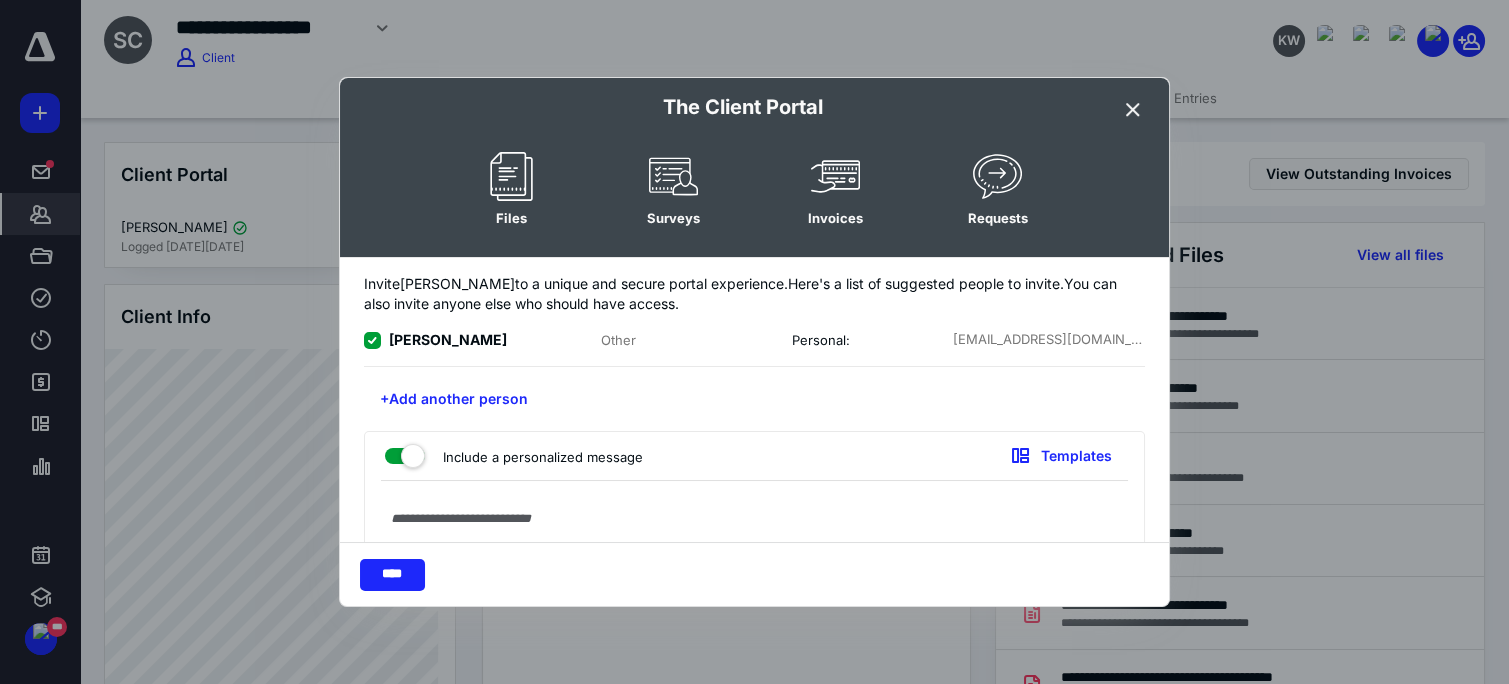 click at bounding box center [754, 589] 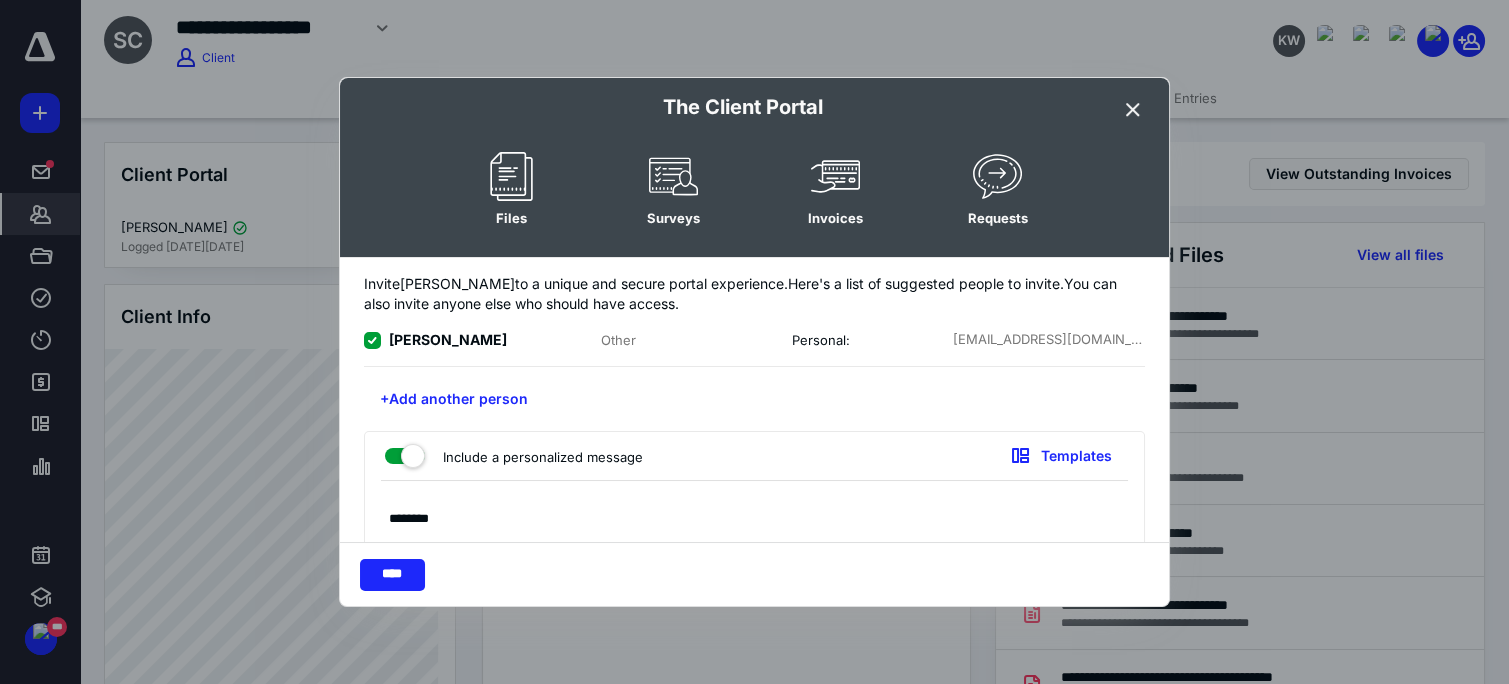 scroll, scrollTop: 21, scrollLeft: 0, axis: vertical 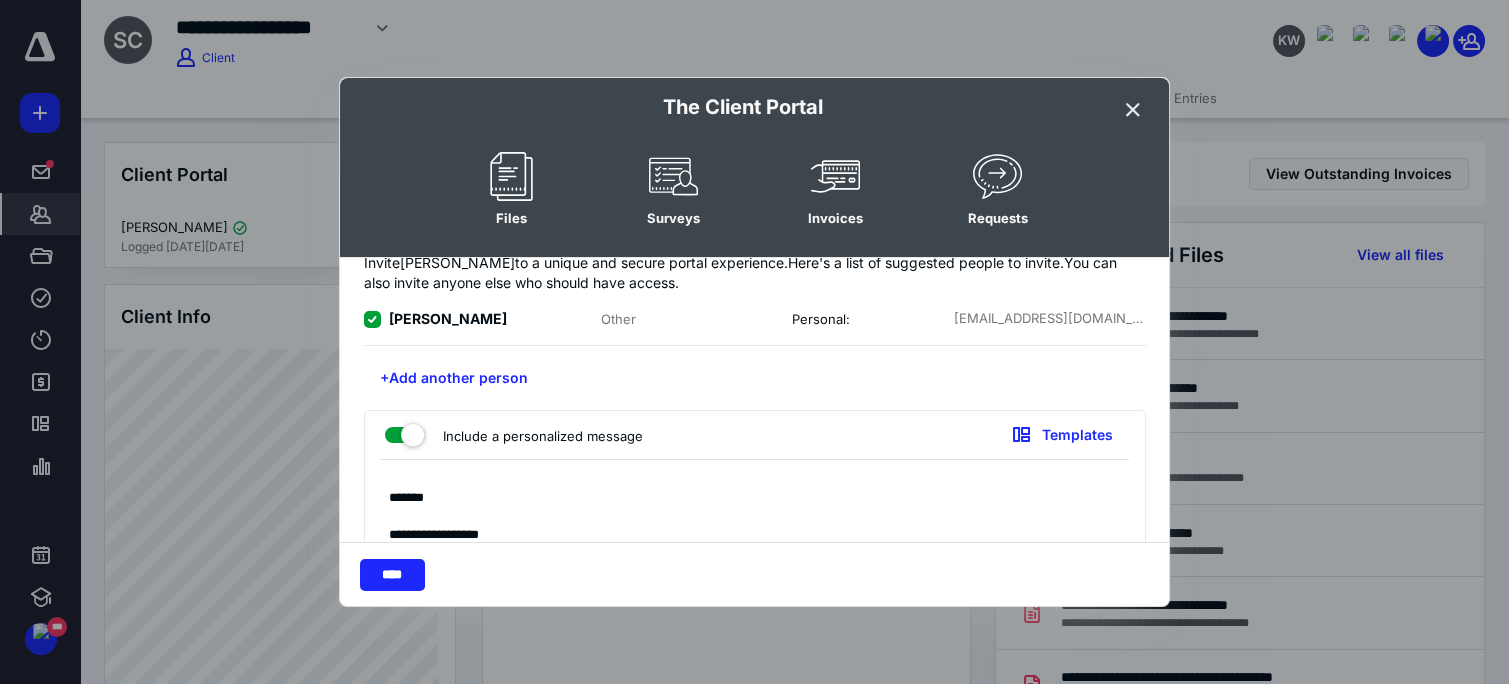 click on "**********" at bounding box center [746, 568] 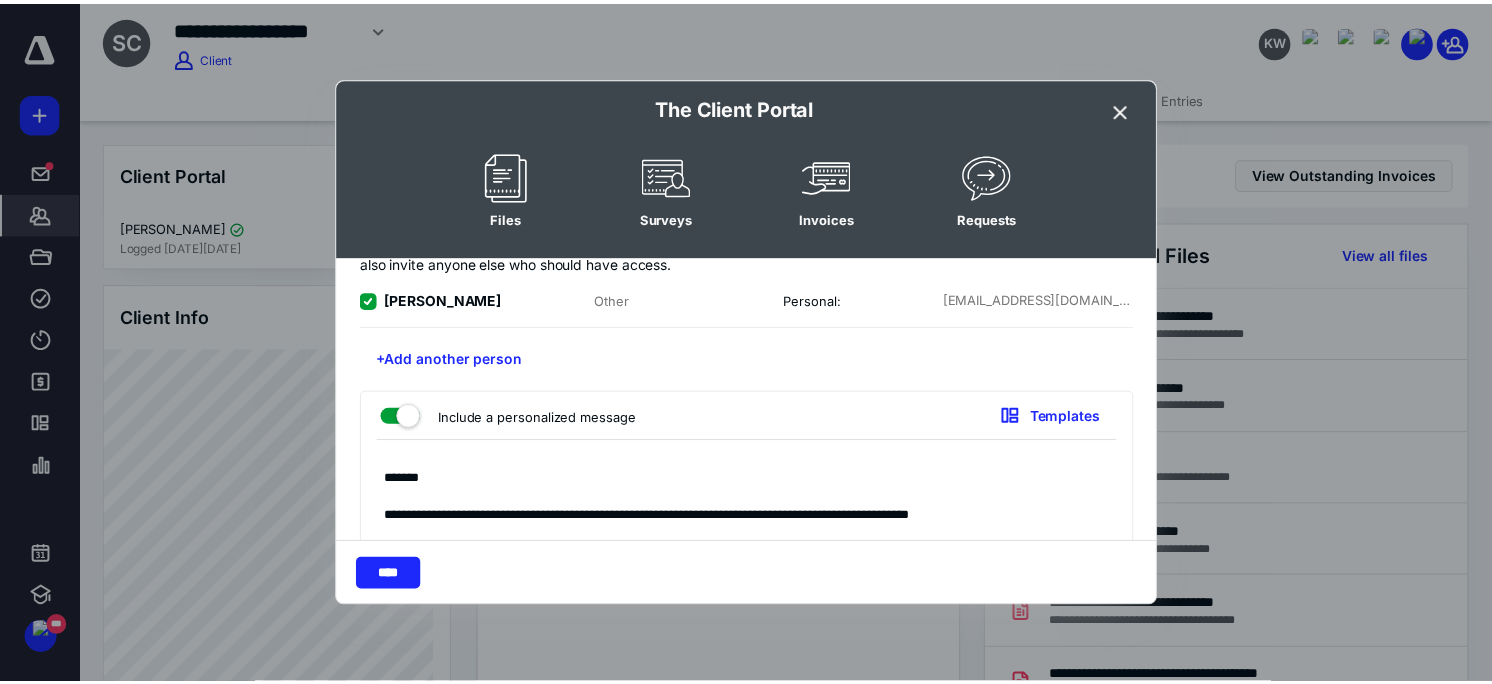 scroll, scrollTop: 58, scrollLeft: 0, axis: vertical 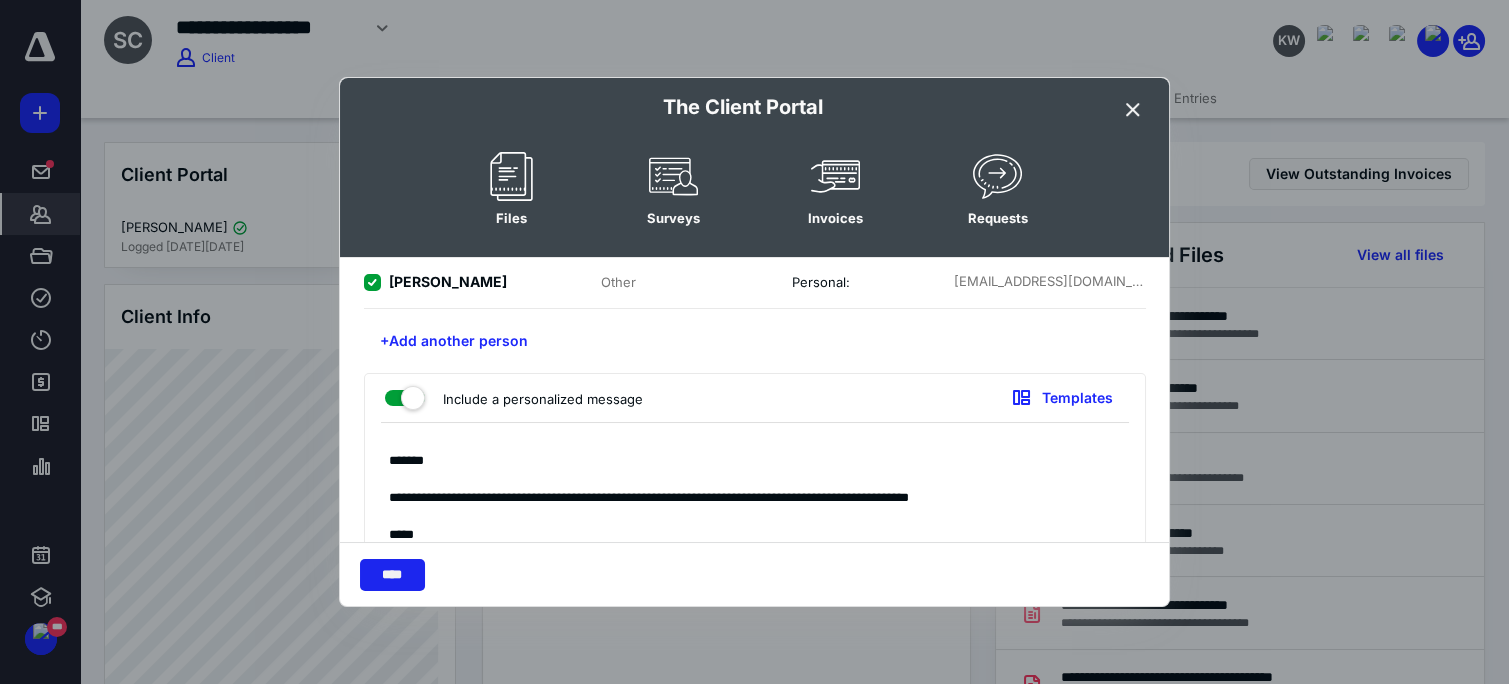 type on "**********" 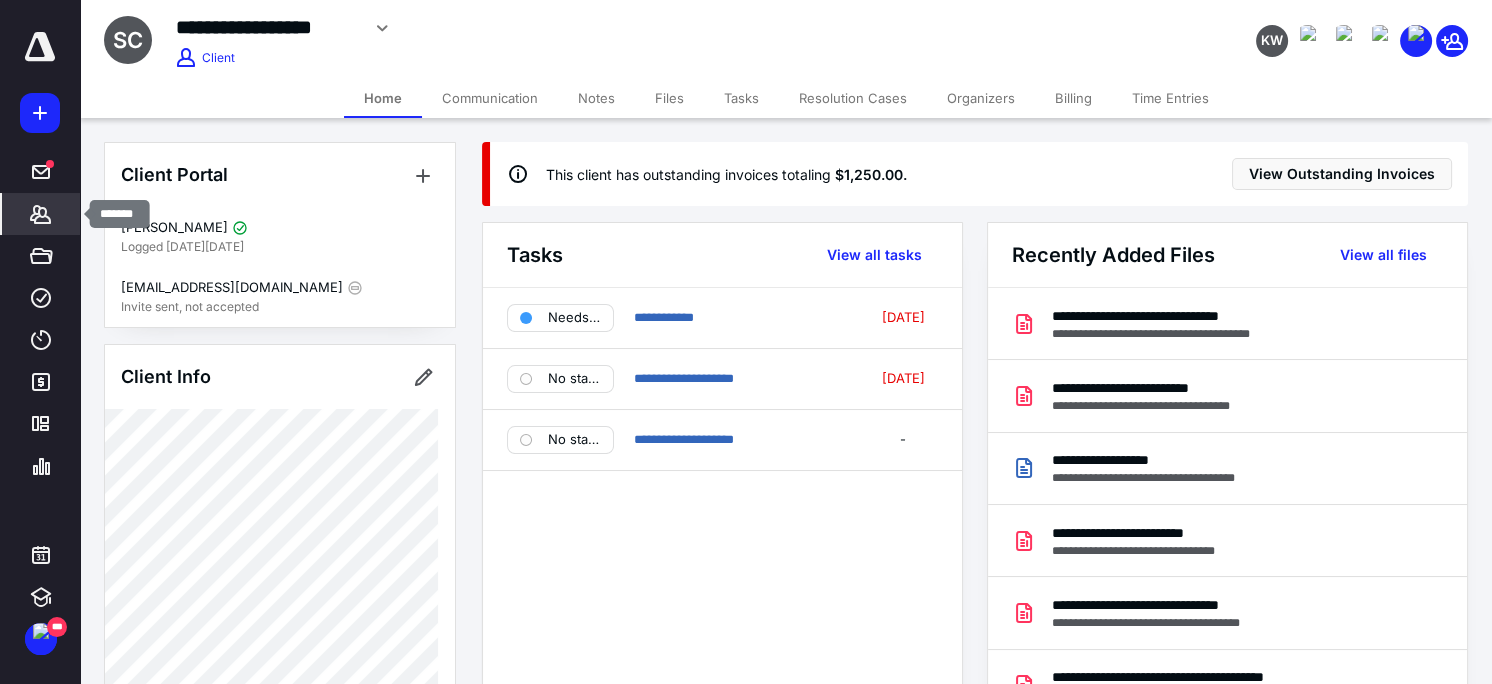 click on "*******" at bounding box center [41, 214] 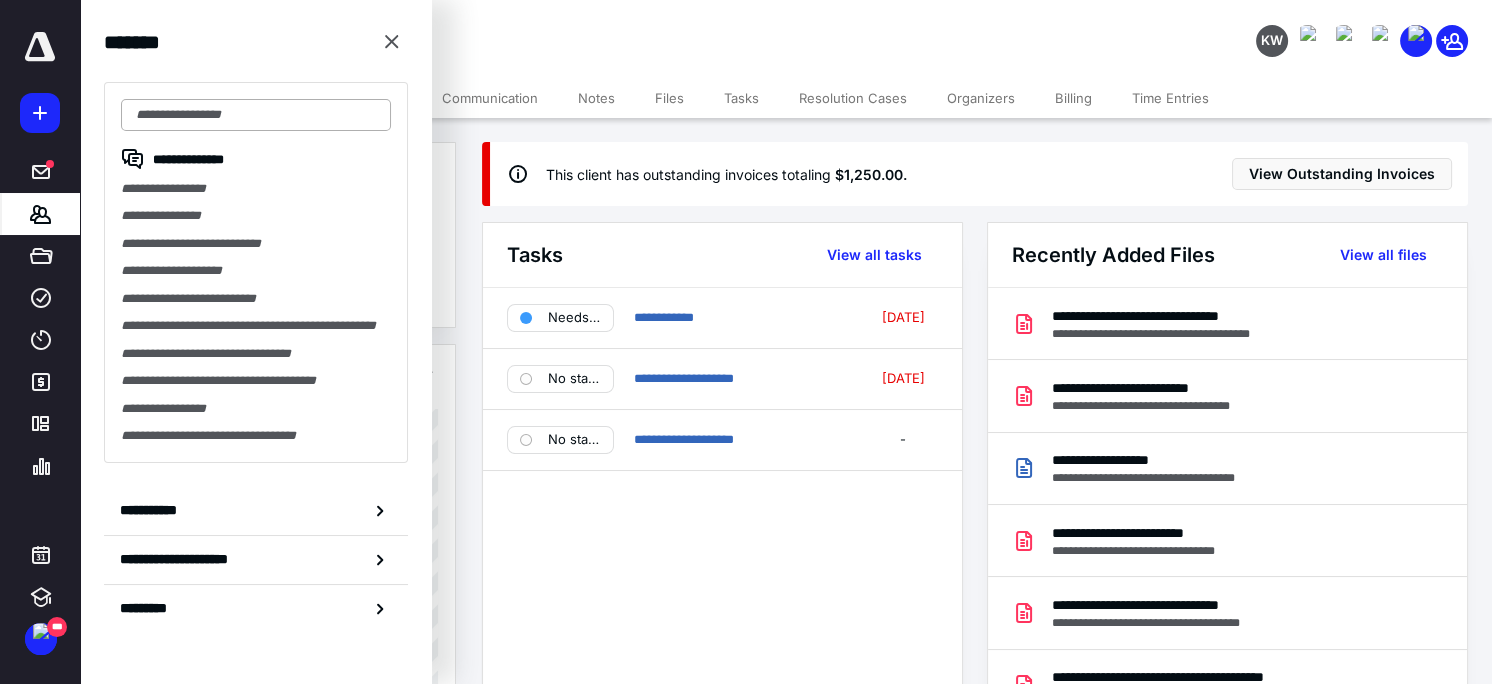 click at bounding box center (256, 115) 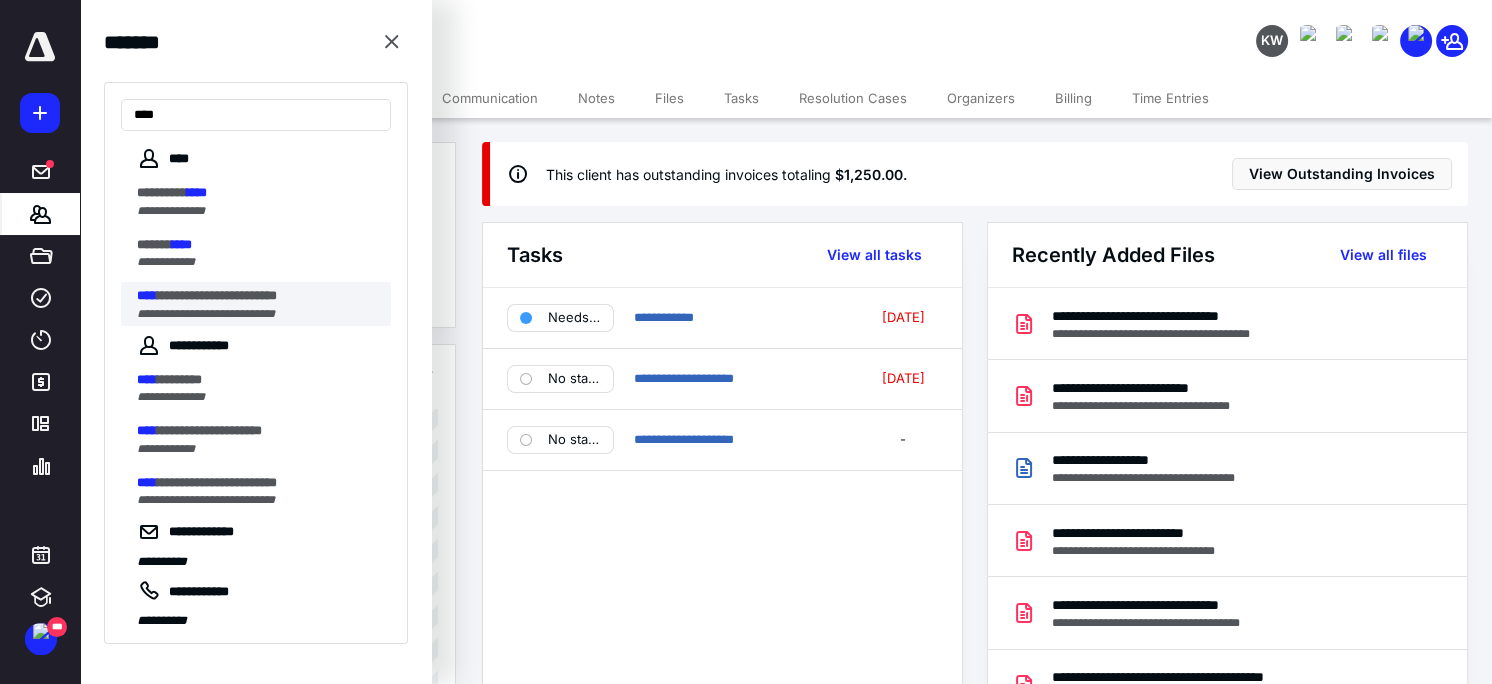 type on "****" 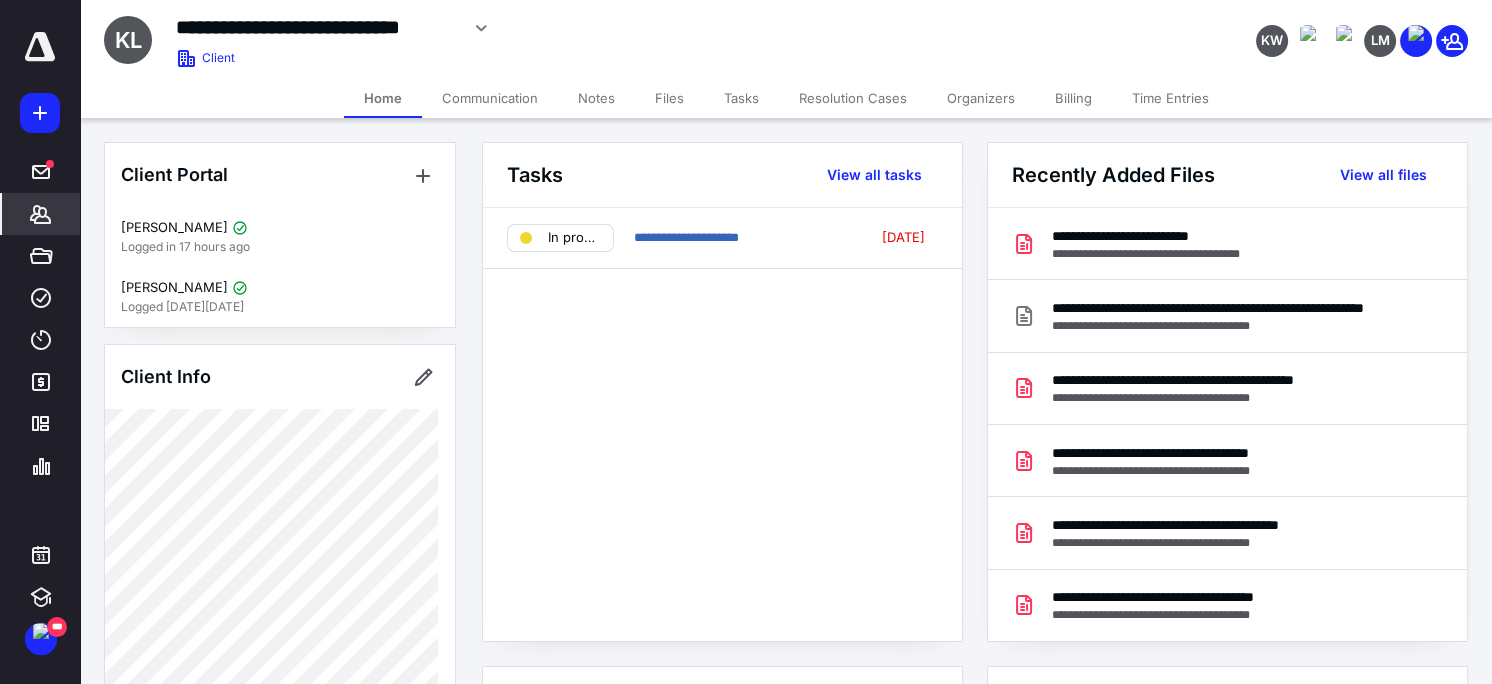click on "Files" at bounding box center (669, 98) 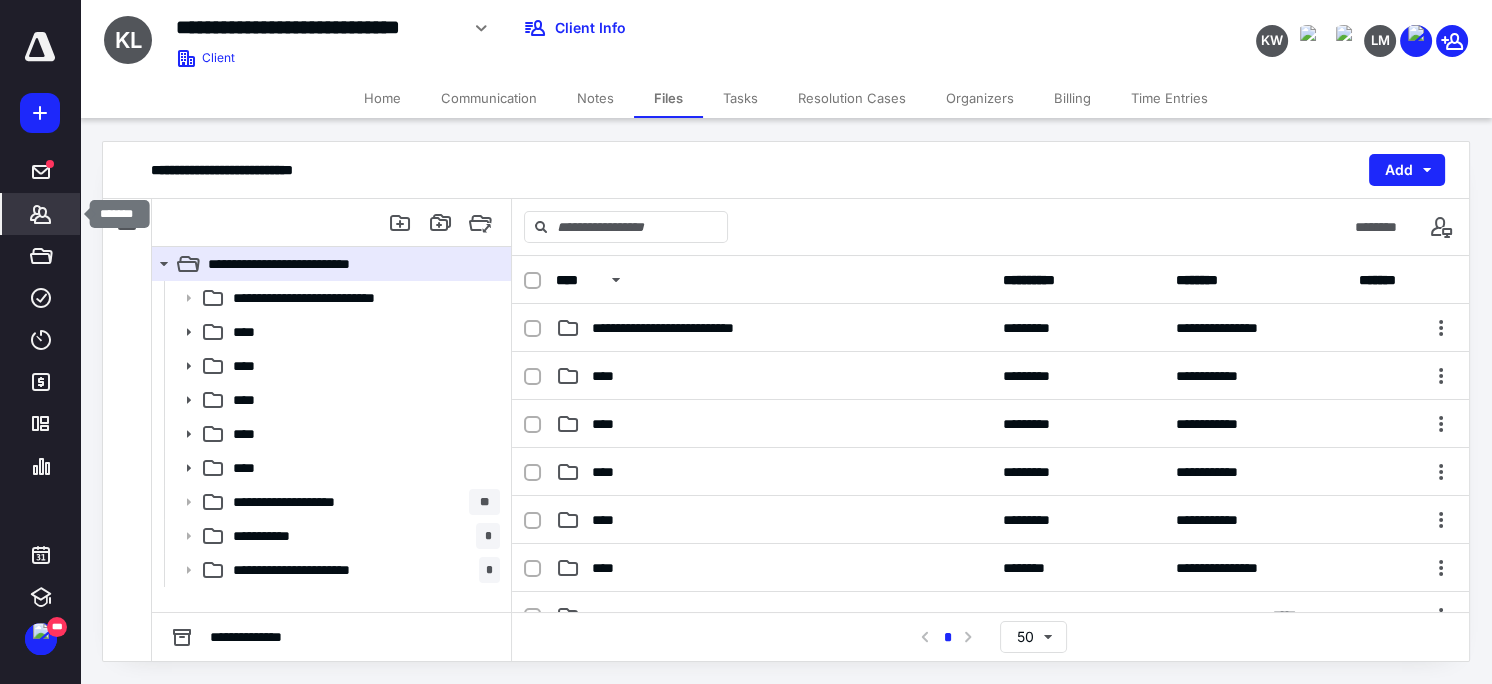click 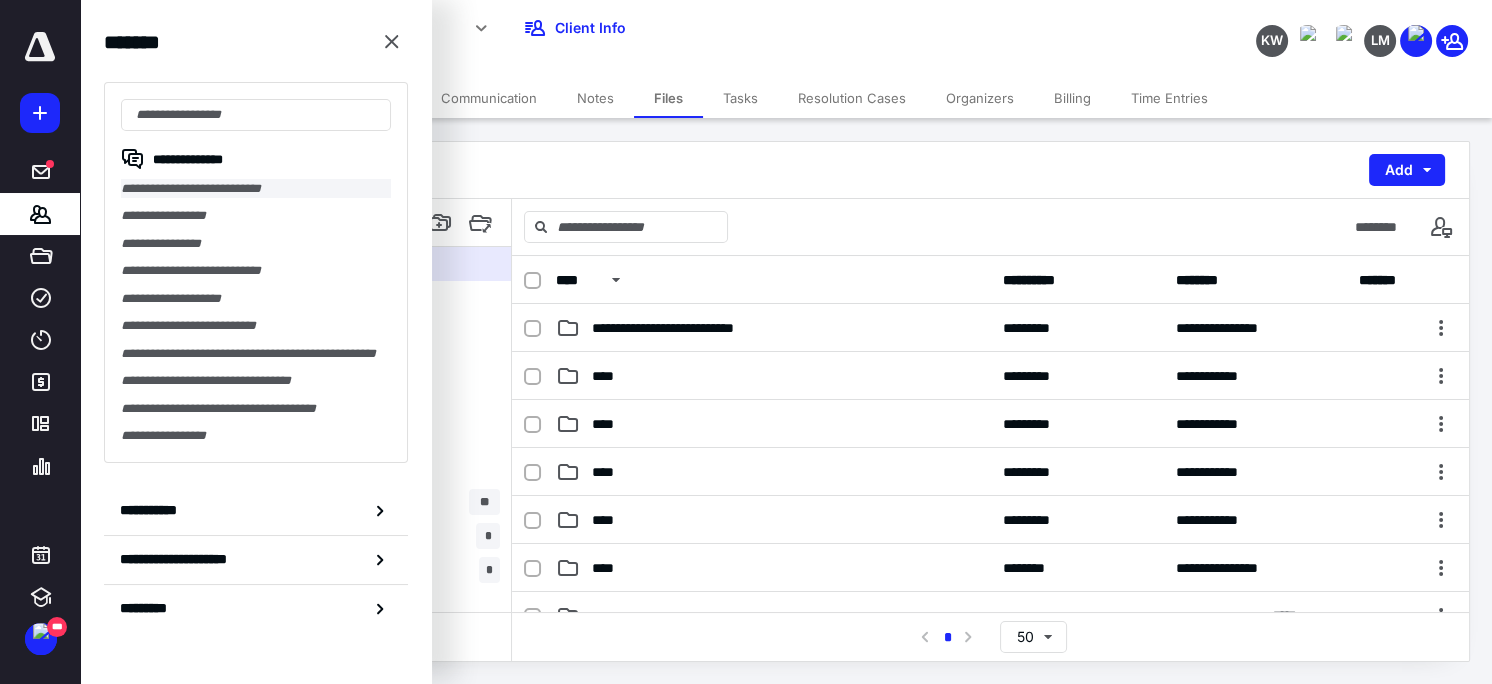 click on "**********" at bounding box center (256, 188) 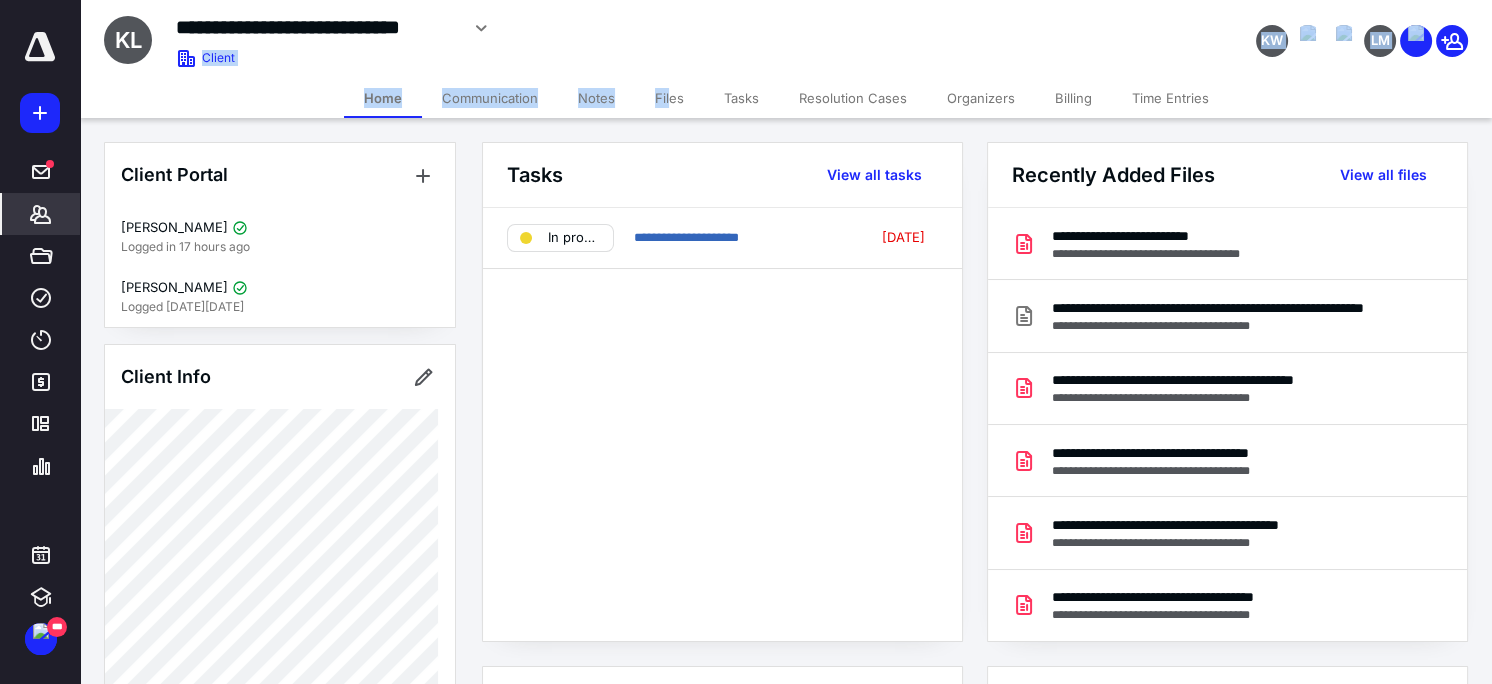 drag, startPoint x: 677, startPoint y: 77, endPoint x: 667, endPoint y: 94, distance: 19.723083 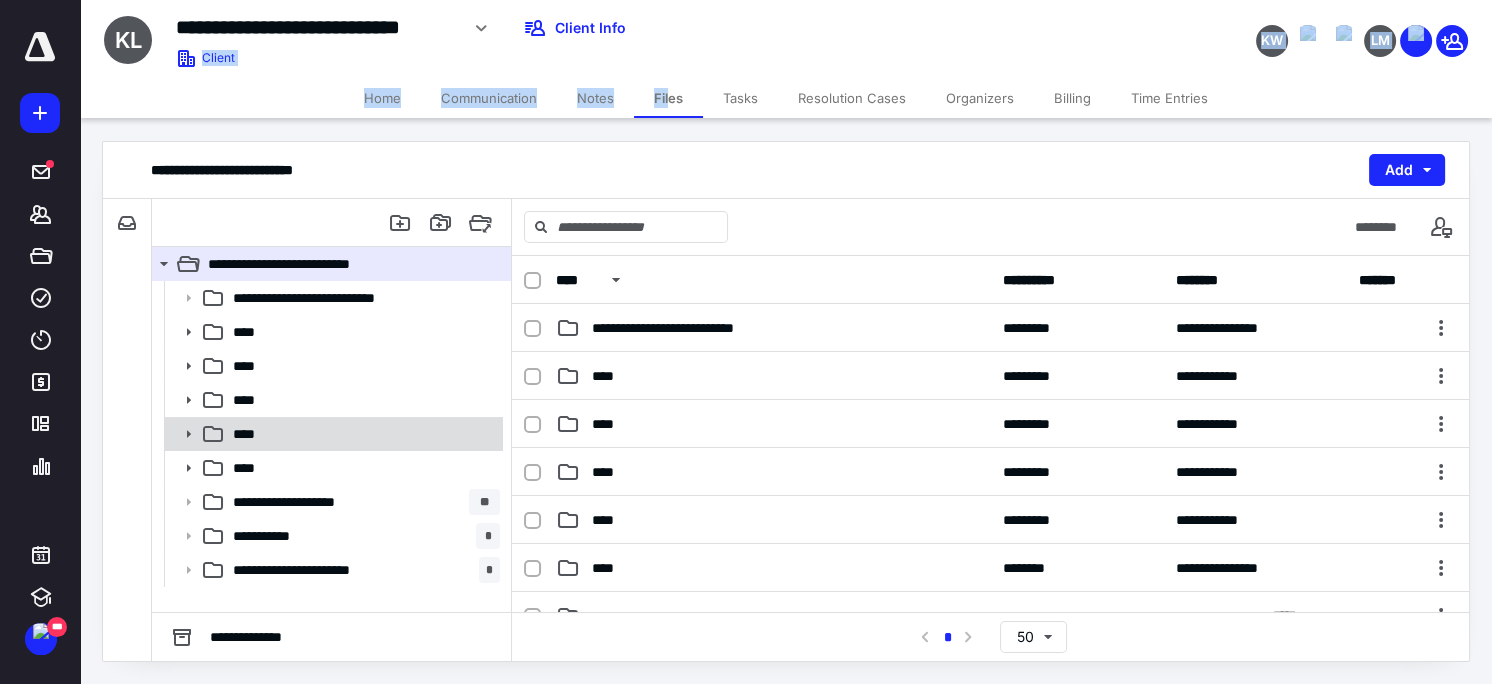 click 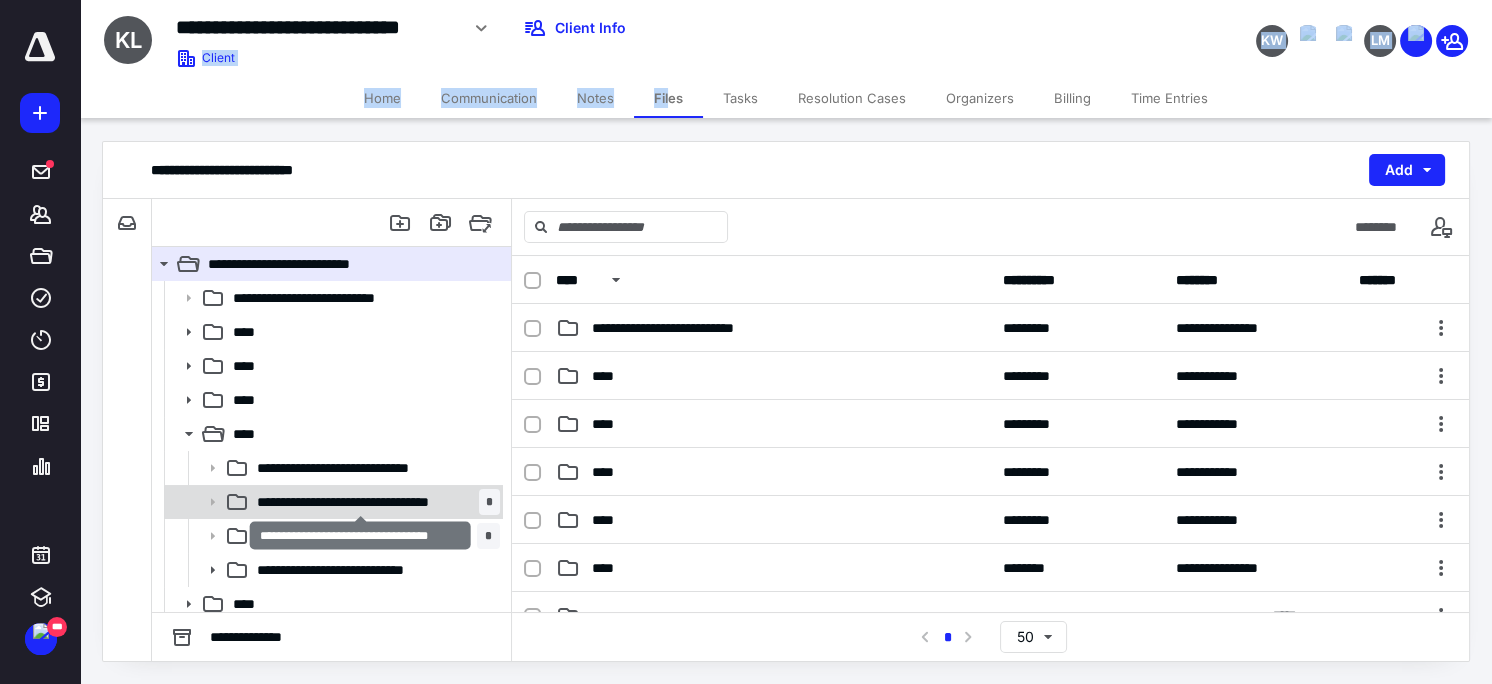 click on "**********" at bounding box center [361, 502] 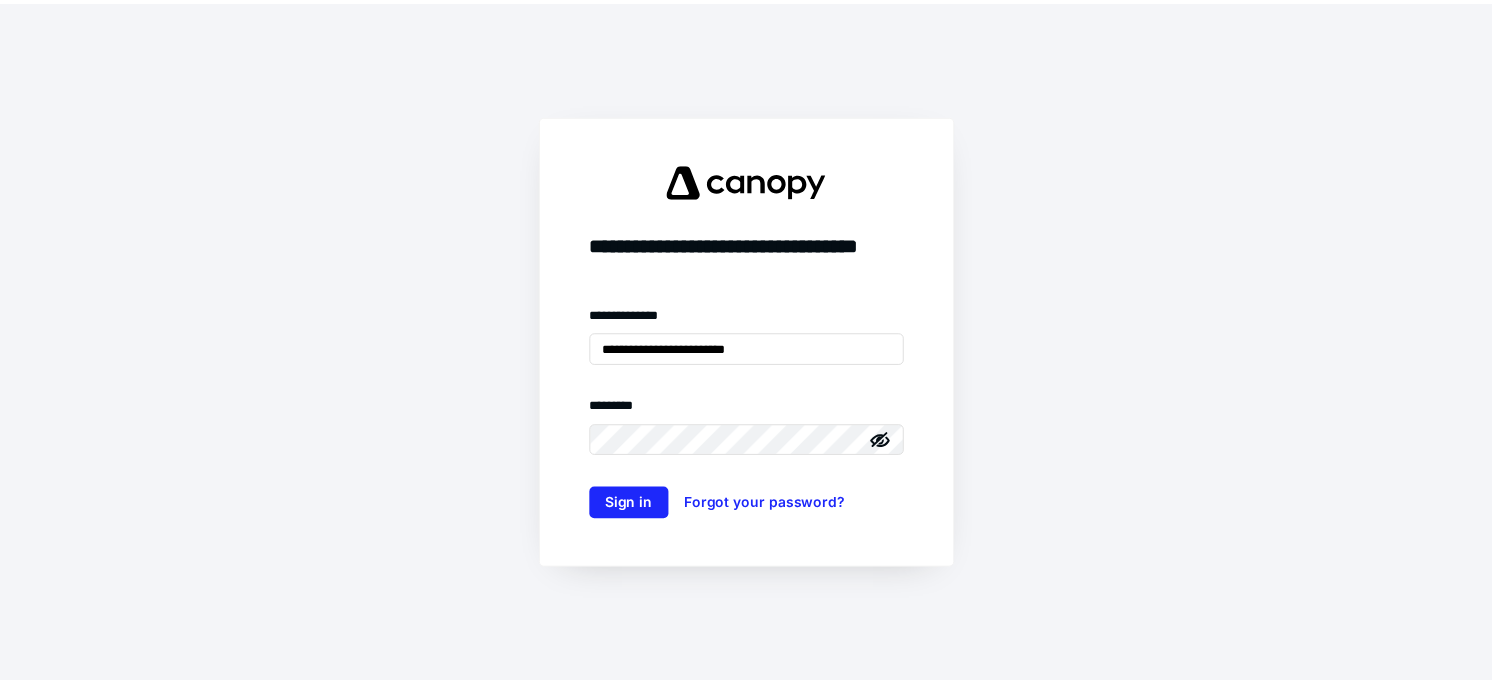 scroll, scrollTop: 0, scrollLeft: 0, axis: both 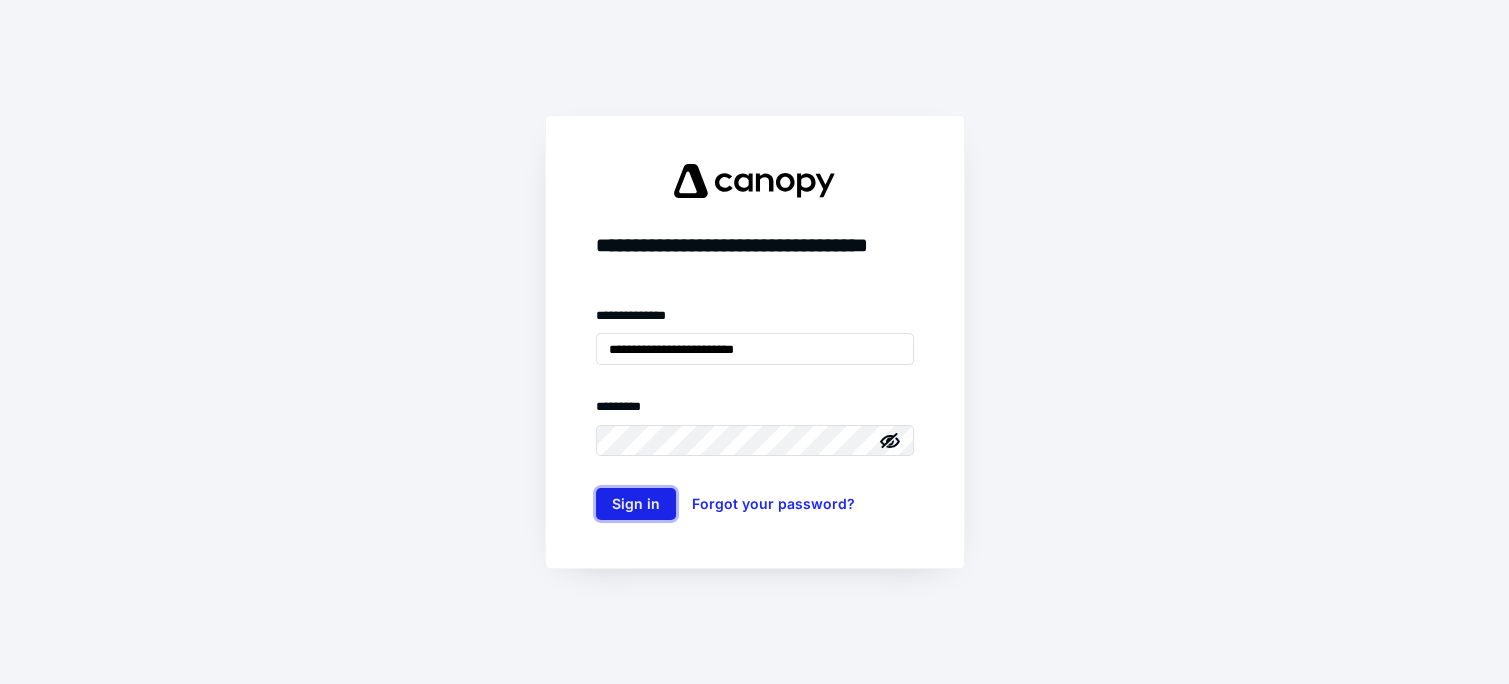 click on "Sign in" at bounding box center [636, 504] 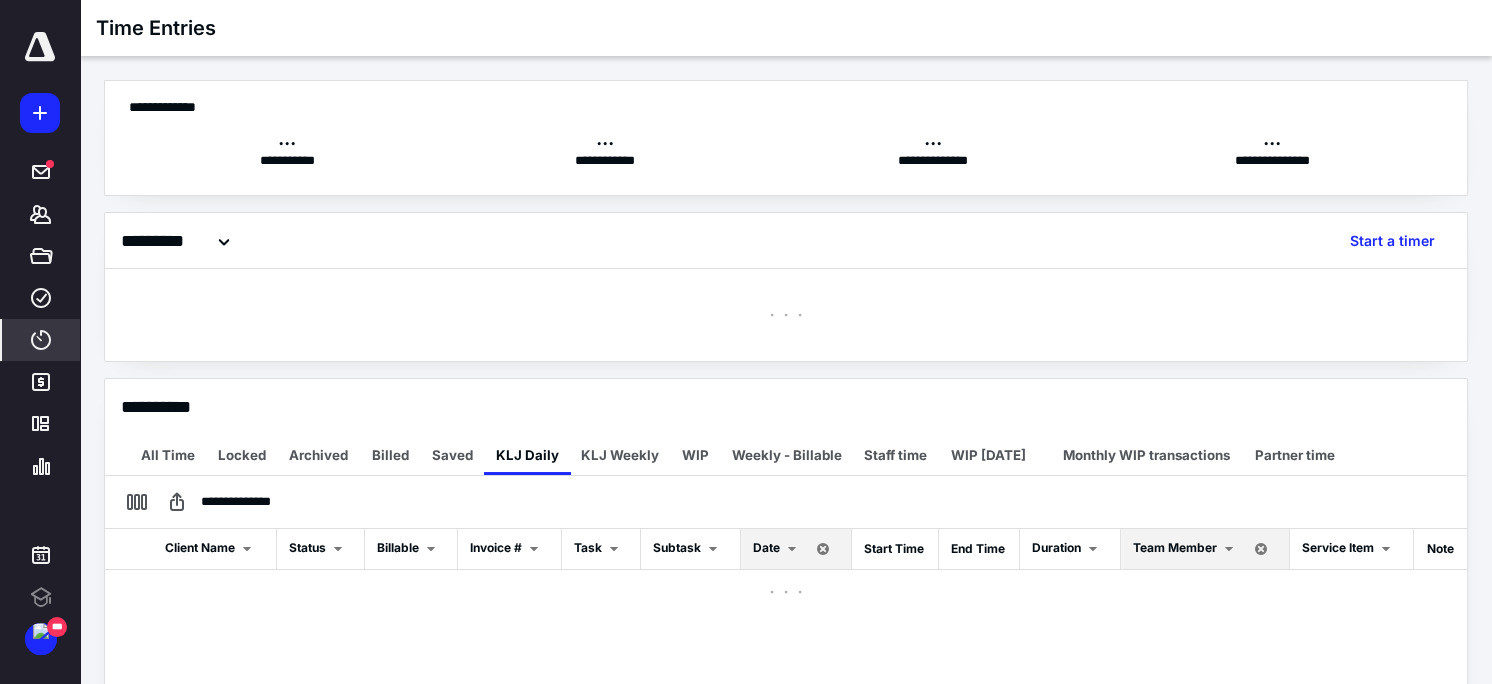 scroll, scrollTop: 0, scrollLeft: 0, axis: both 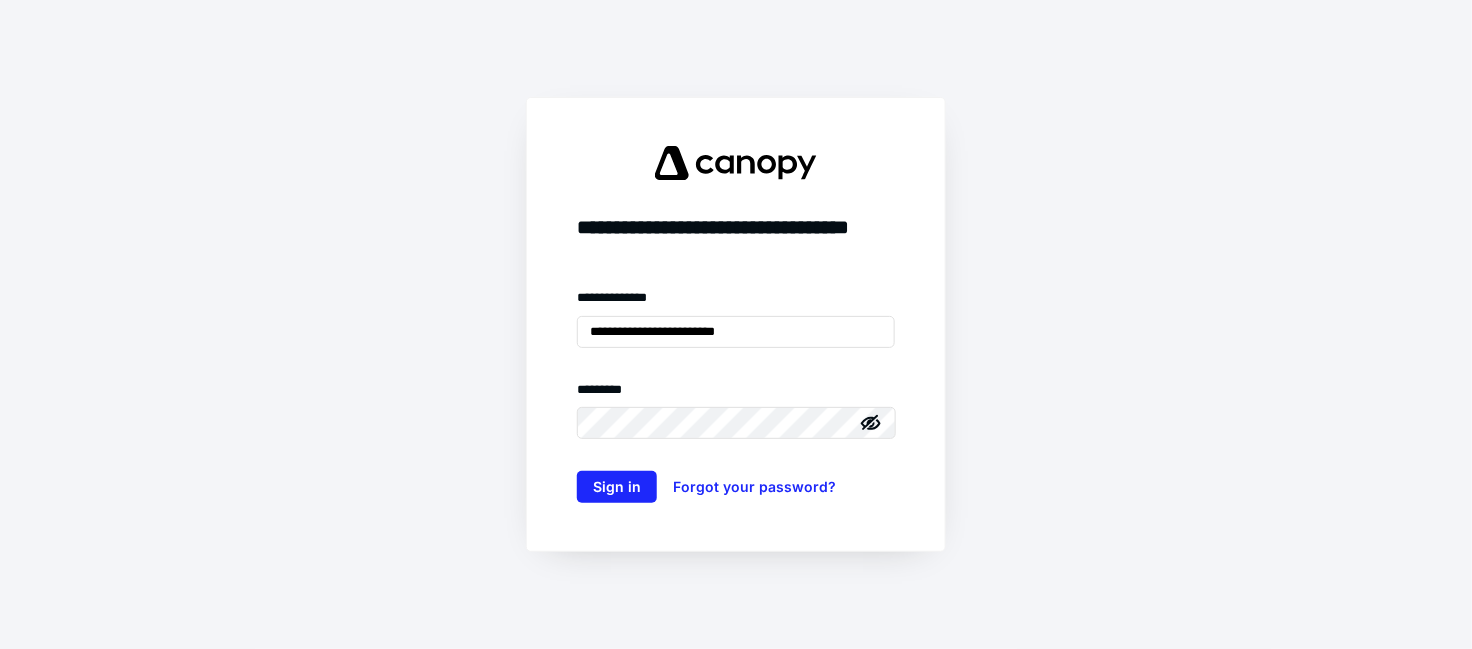 click on "**********" at bounding box center (736, 324) 